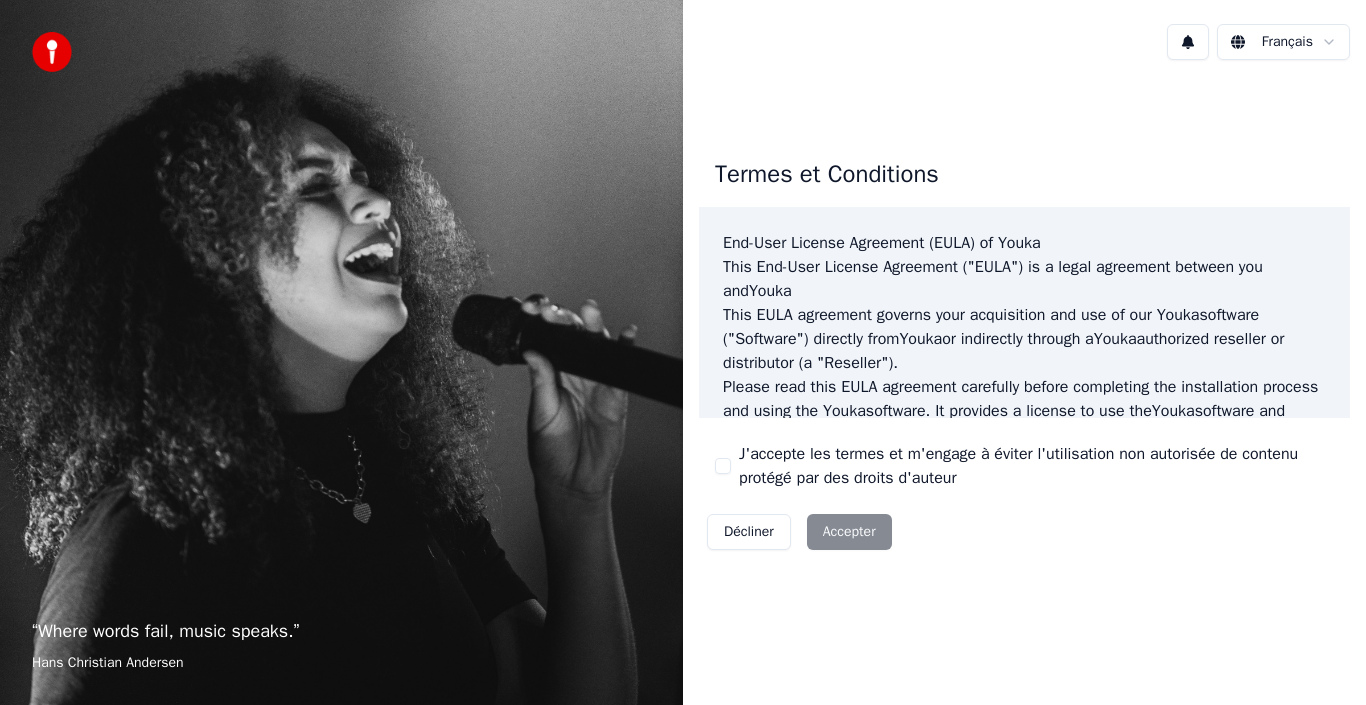 scroll, scrollTop: 0, scrollLeft: 0, axis: both 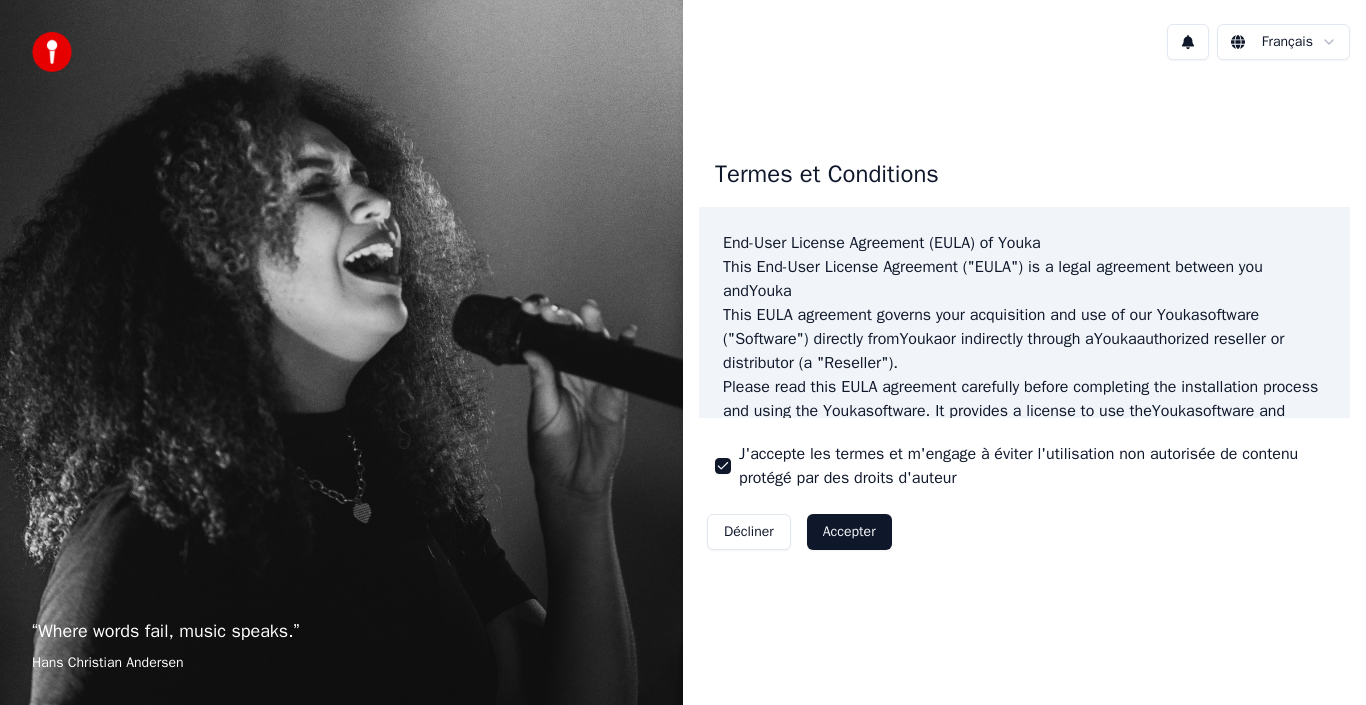 click on "Accepter" at bounding box center [849, 532] 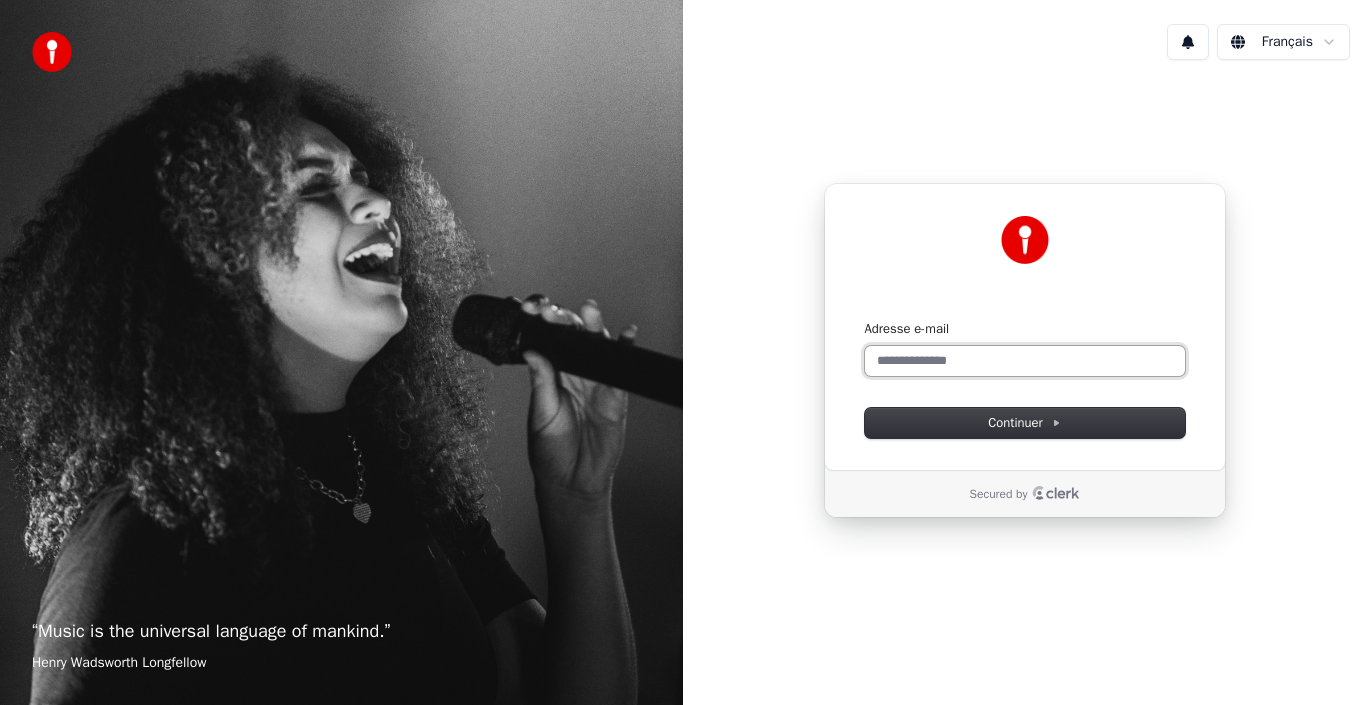 click on "Adresse e-mail" at bounding box center (1025, 361) 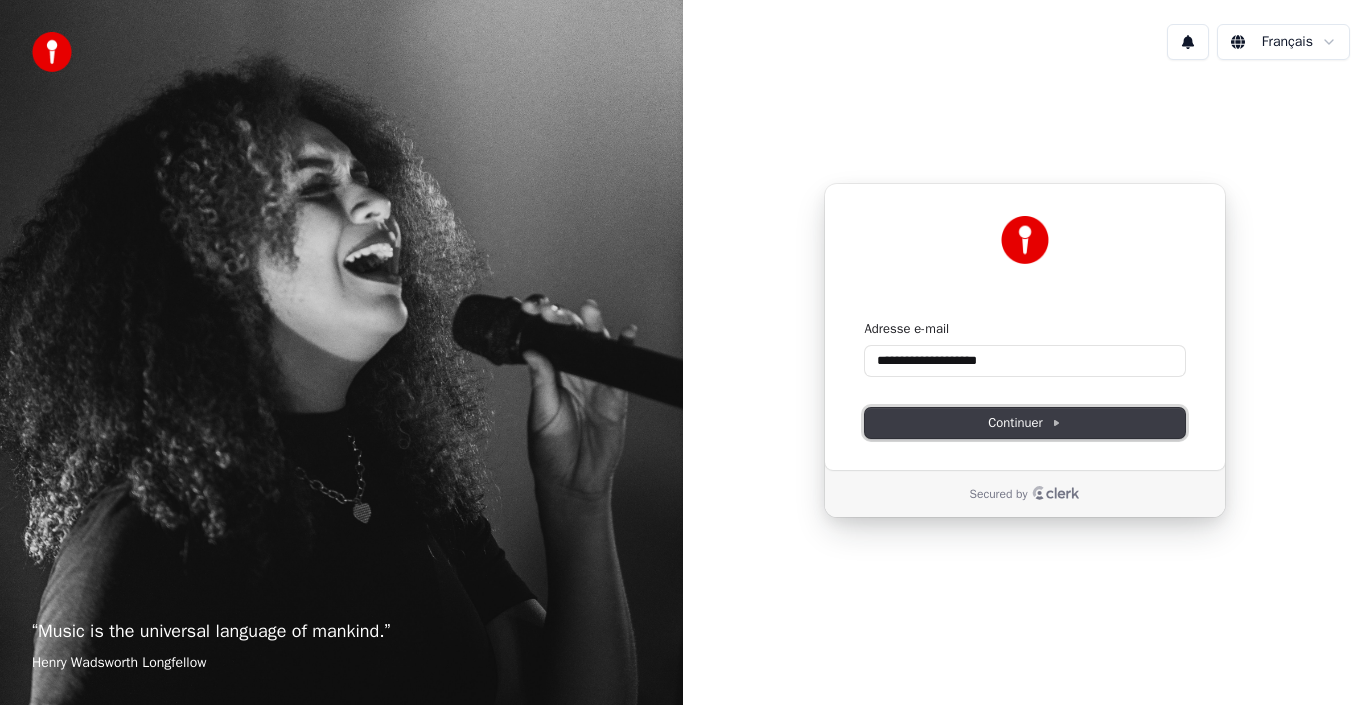 click on "Continuer" at bounding box center [1024, 423] 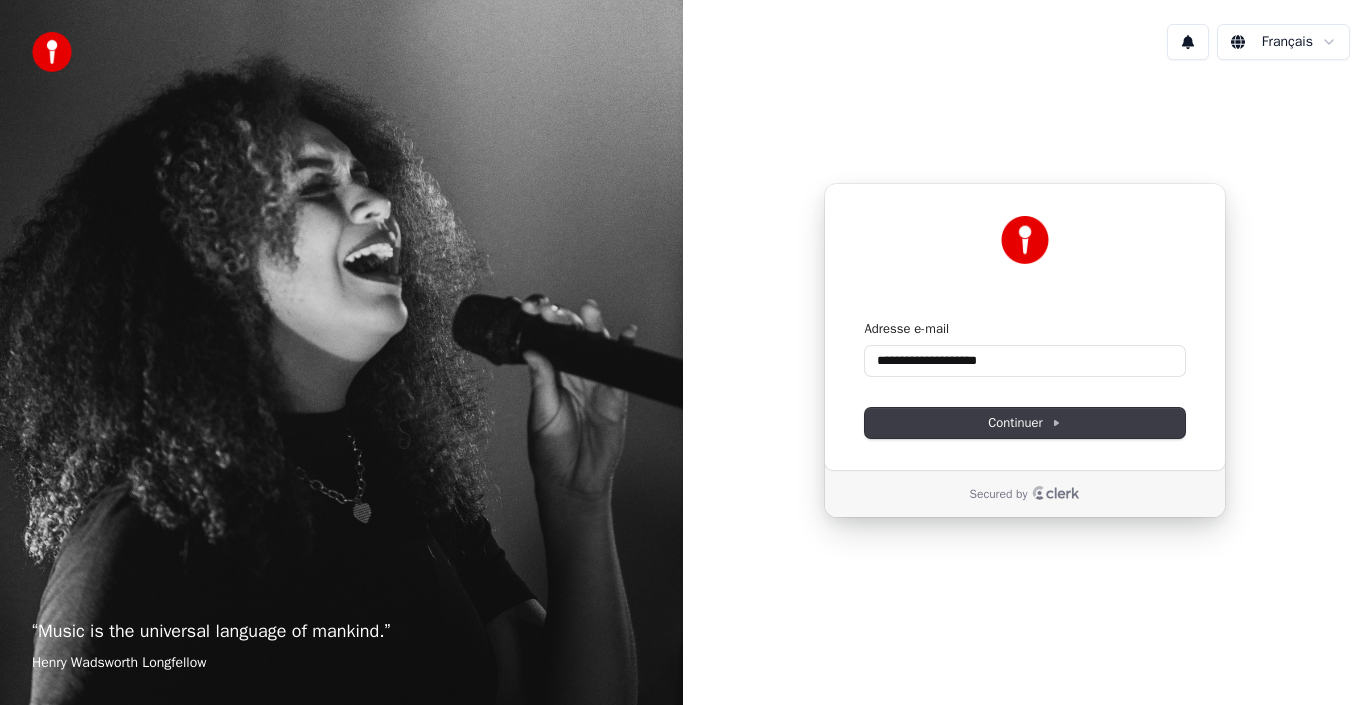 type on "**********" 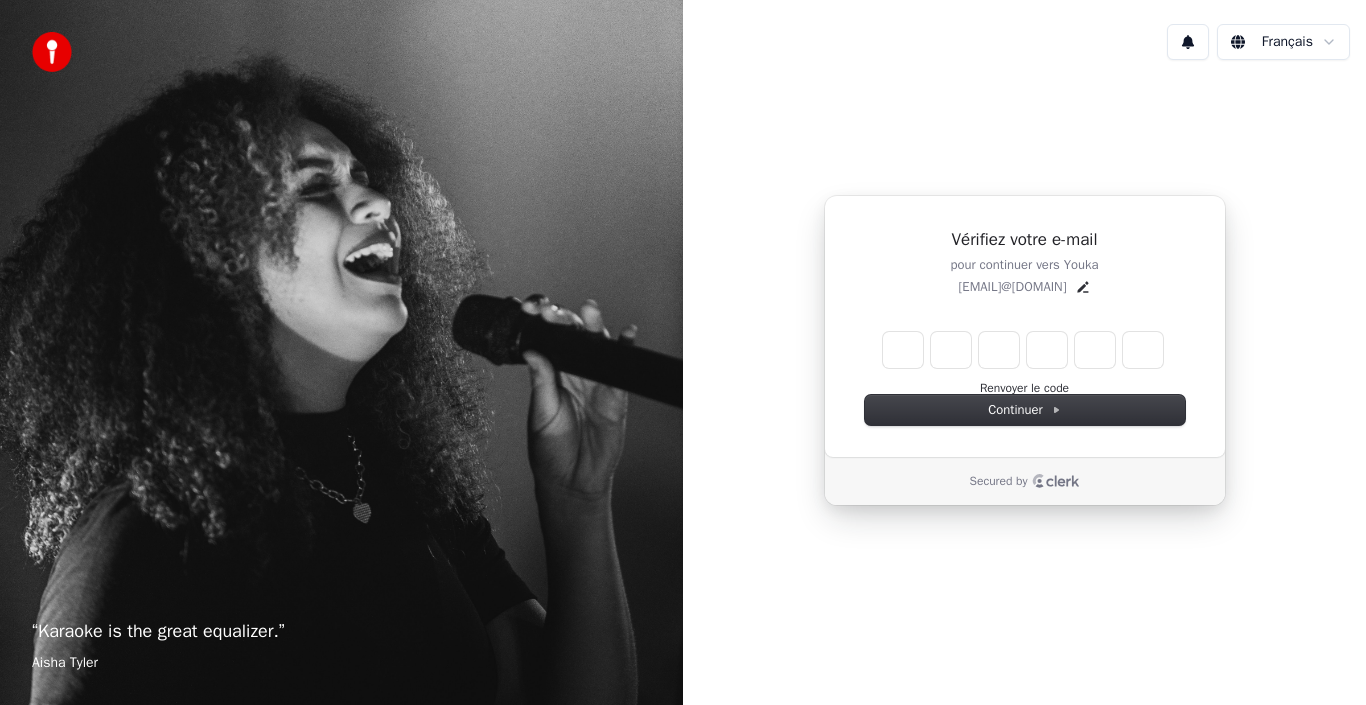 type on "*" 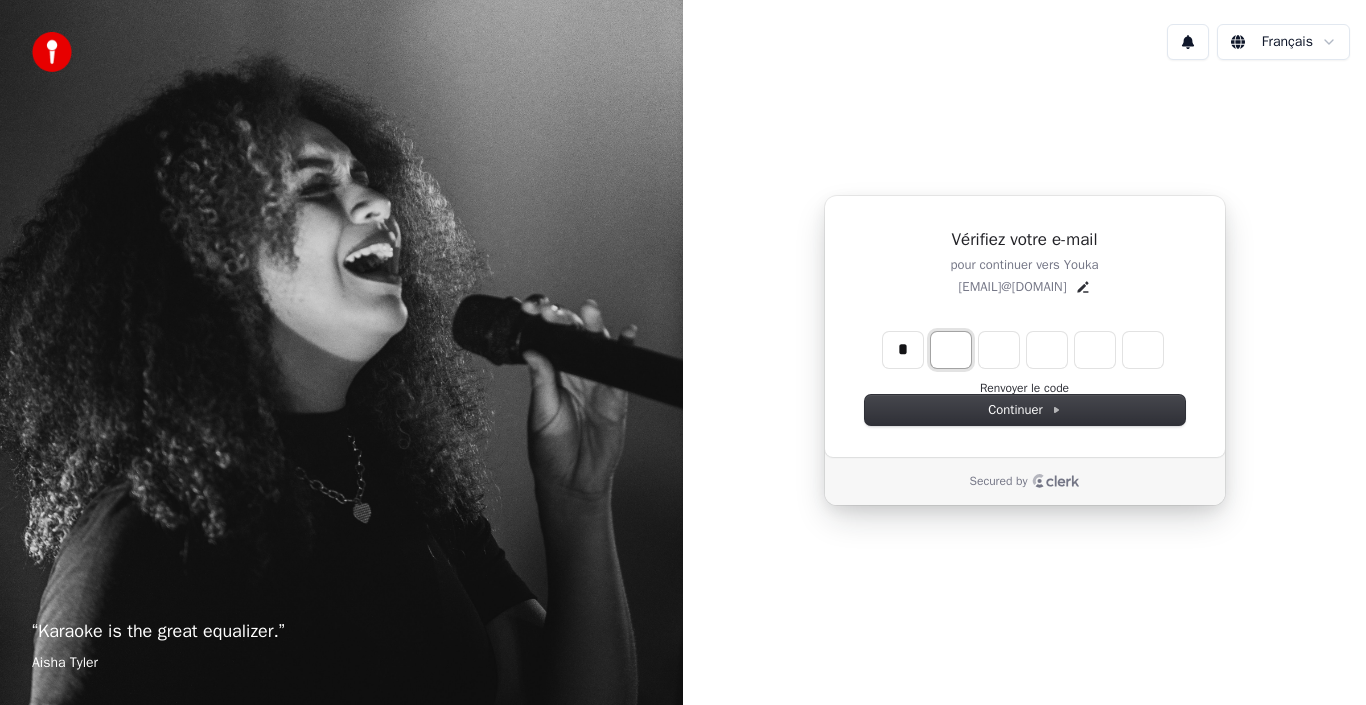 type on "*" 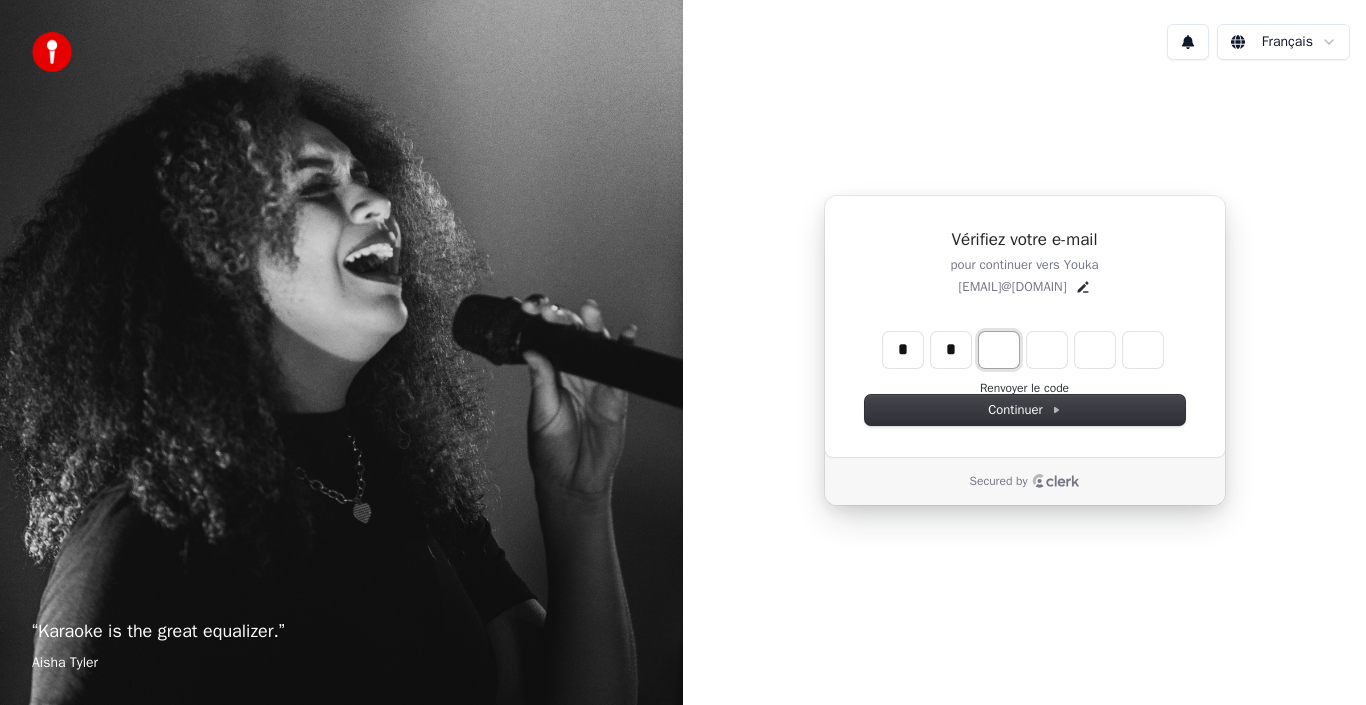 type on "**" 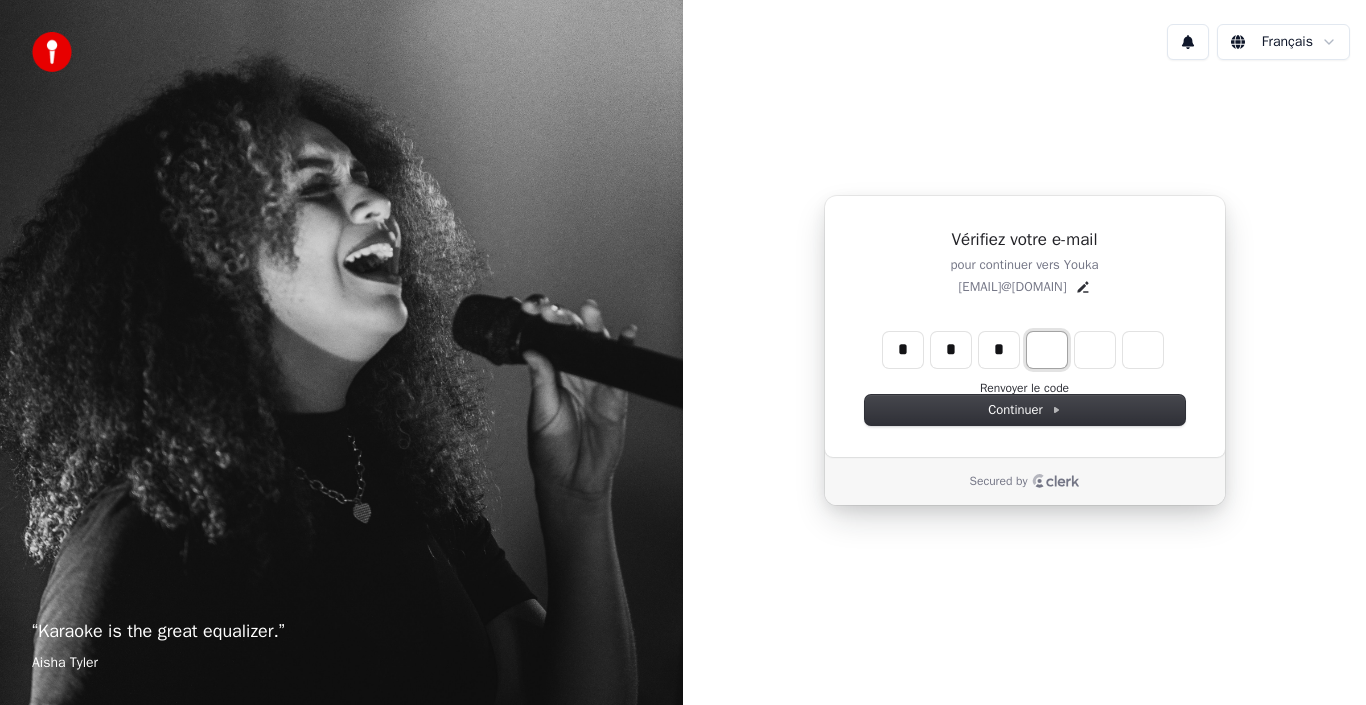 type on "***" 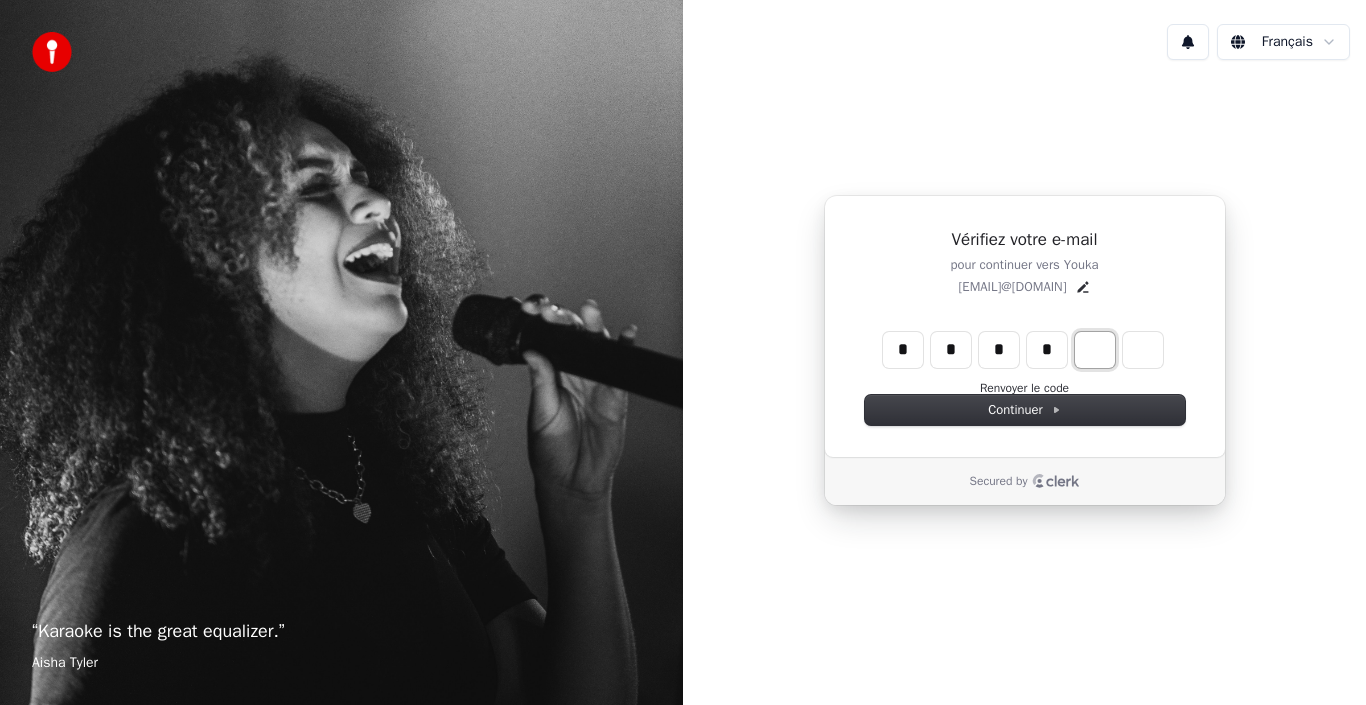 type on "****" 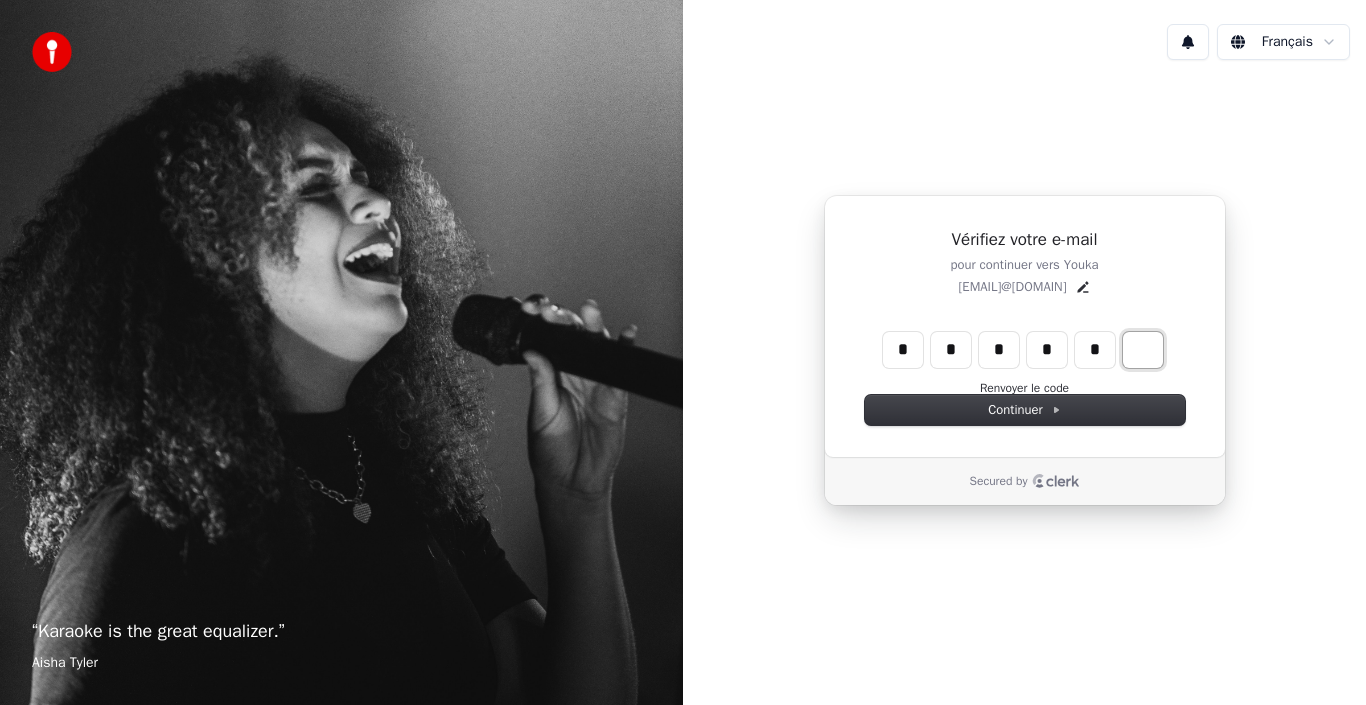 type on "******" 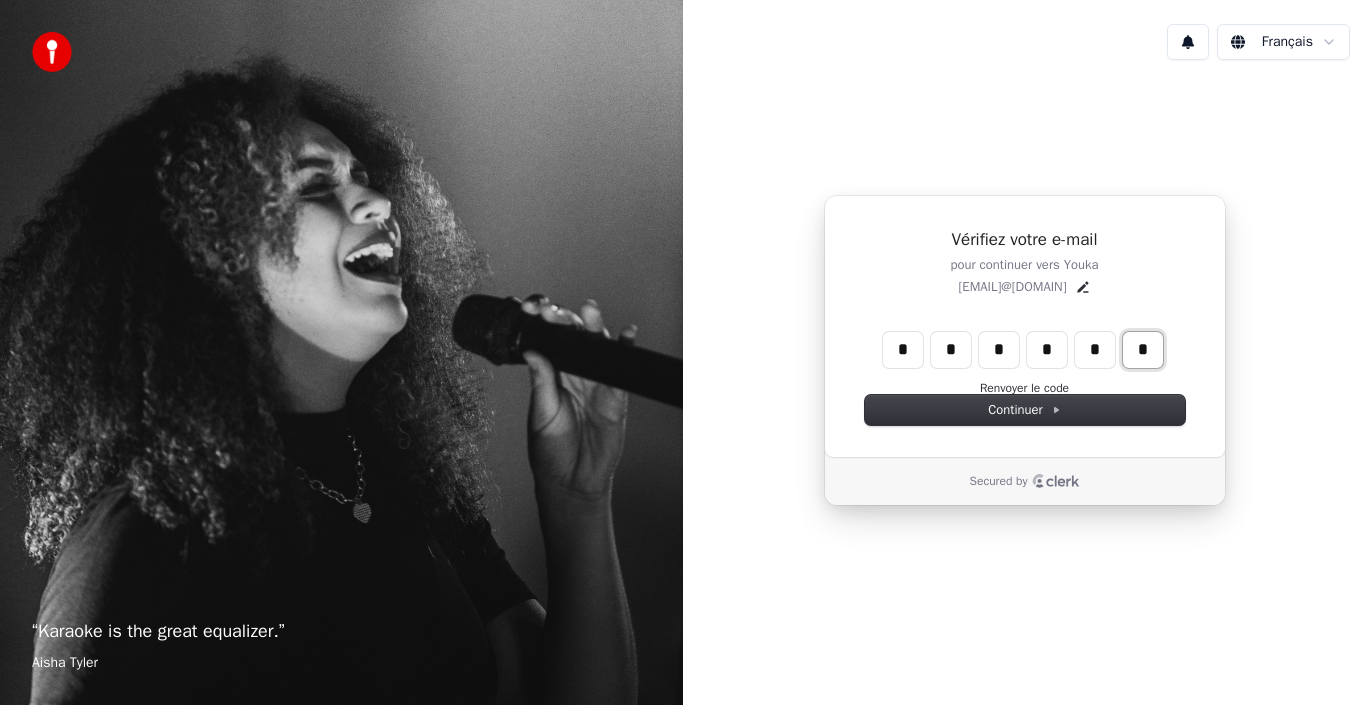 type on "*" 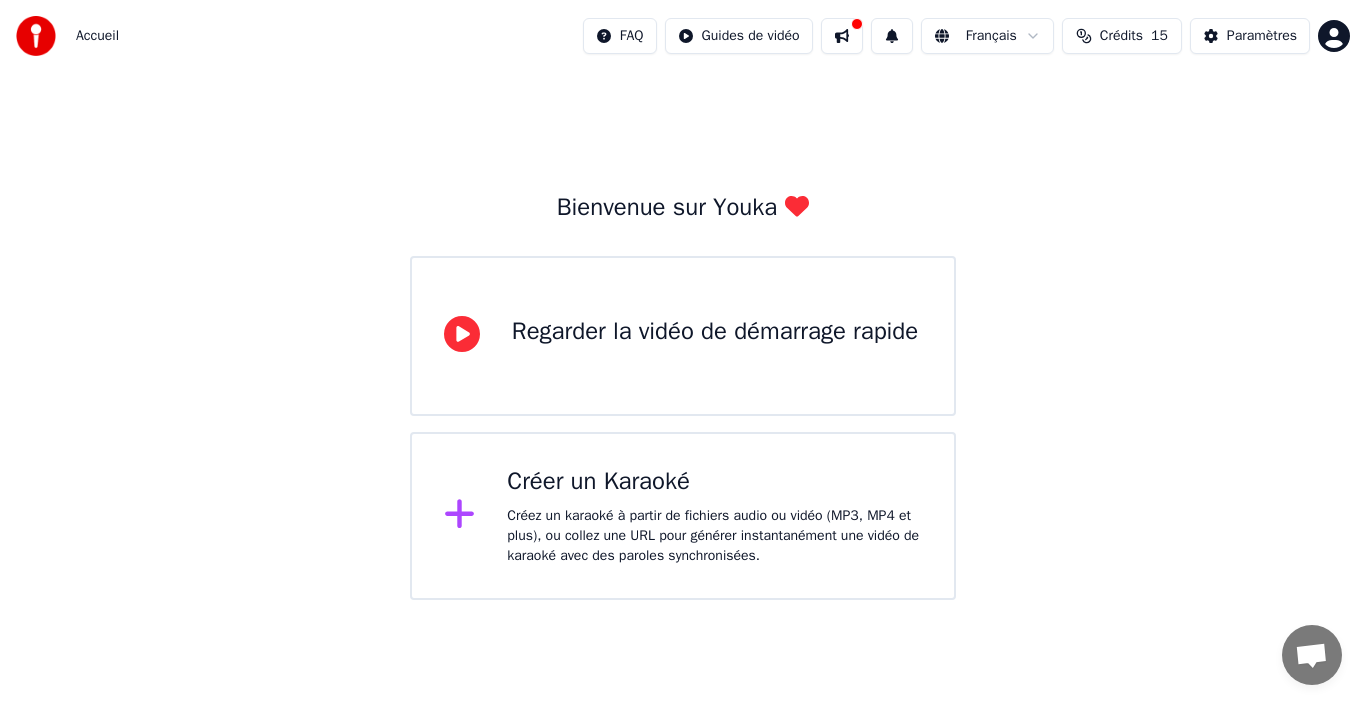 click on "Regarder la vidéo de démarrage rapide" at bounding box center [715, 332] 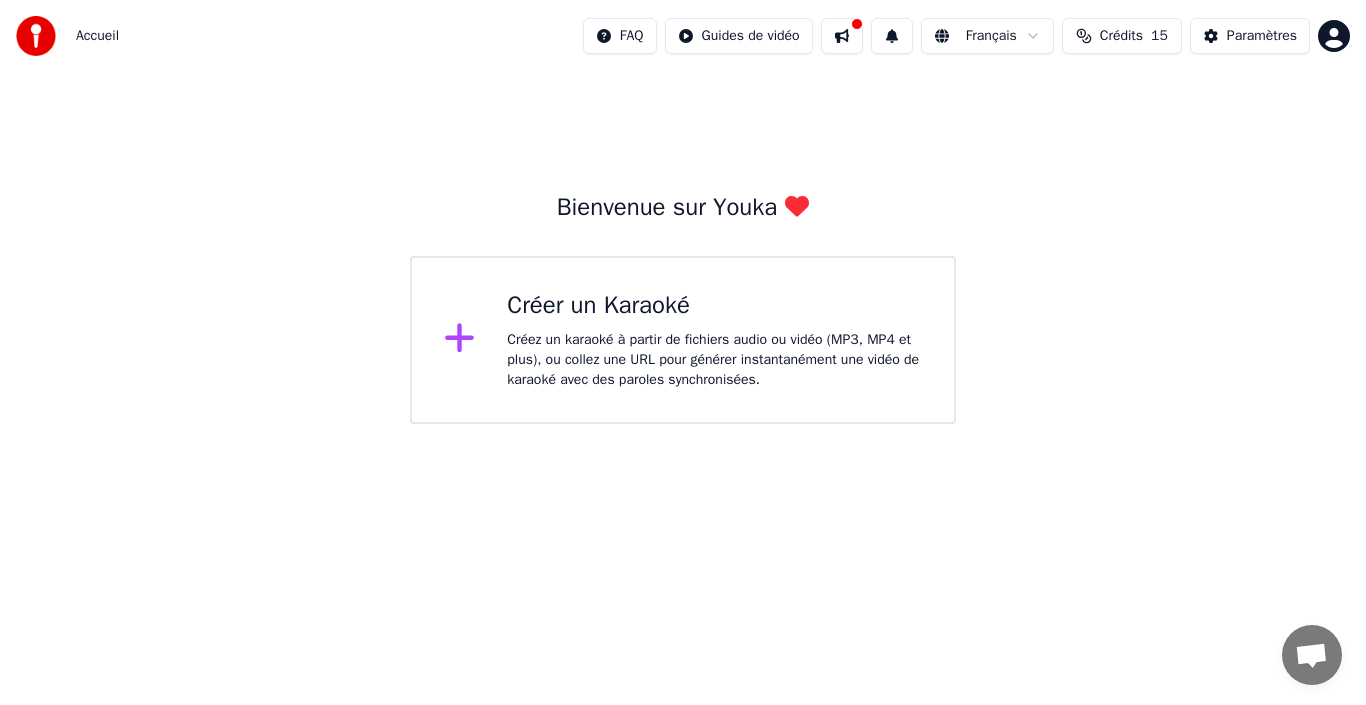 click on "Créer un Karaoké" at bounding box center (714, 306) 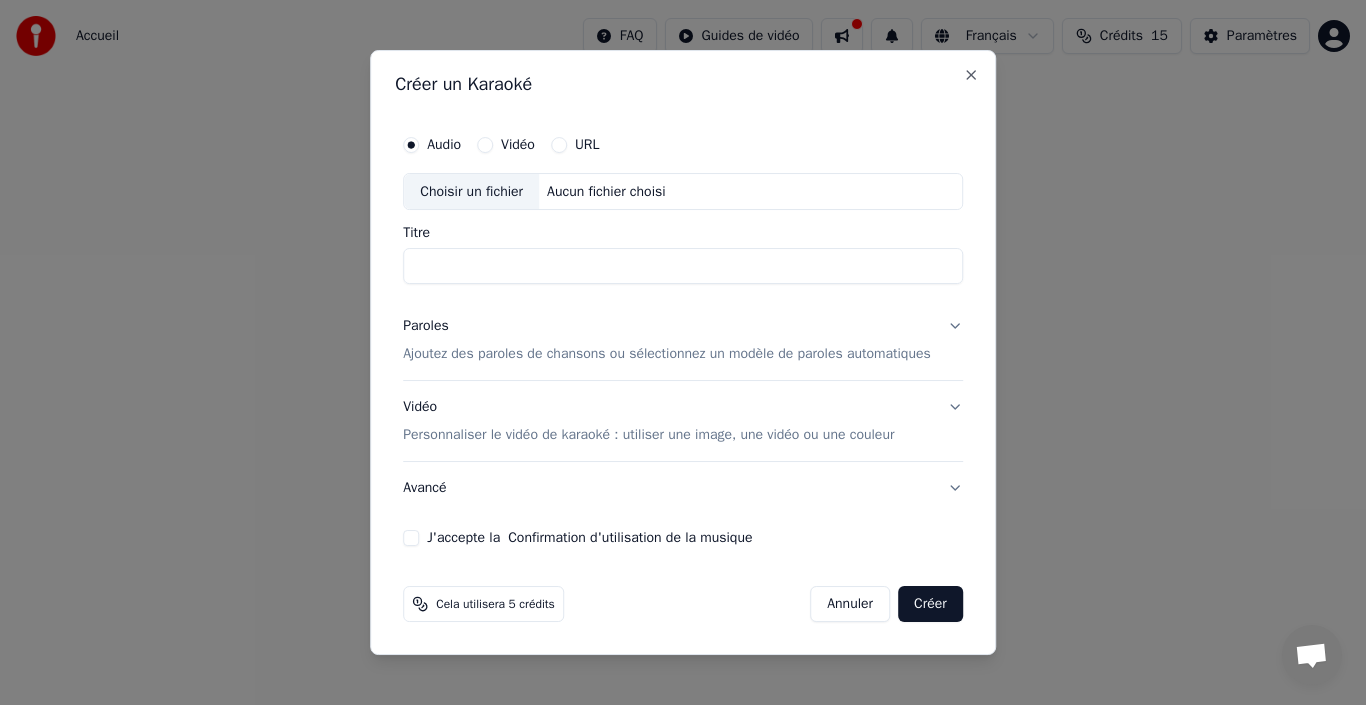 click on "Accueil FAQ Guides de vidéo Français Crédits 15 Paramètres Bienvenue sur Youka Créer un Karaoké Créez un karaoké à partir de fichiers audio ou vidéo (MP3, MP4 et plus), ou collez une URL pour générer instantanément une vidéo de karaoké avec des paroles synchronisées.
Créer un Karaoké Audio Vidéo URL Choisir un fichier Aucun fichier choisi Titre Paroles Ajoutez des paroles de chansons ou sélectionnez un modèle de paroles automatiques Vidéo Personnaliser le vidéo de karaoké : utiliser une image, une vidéo ou une couleur Avancé J'accepte la   Confirmation d'utilisation de la musique Cela utilisera 5 crédits Annuler Créer Close" at bounding box center [683, 212] 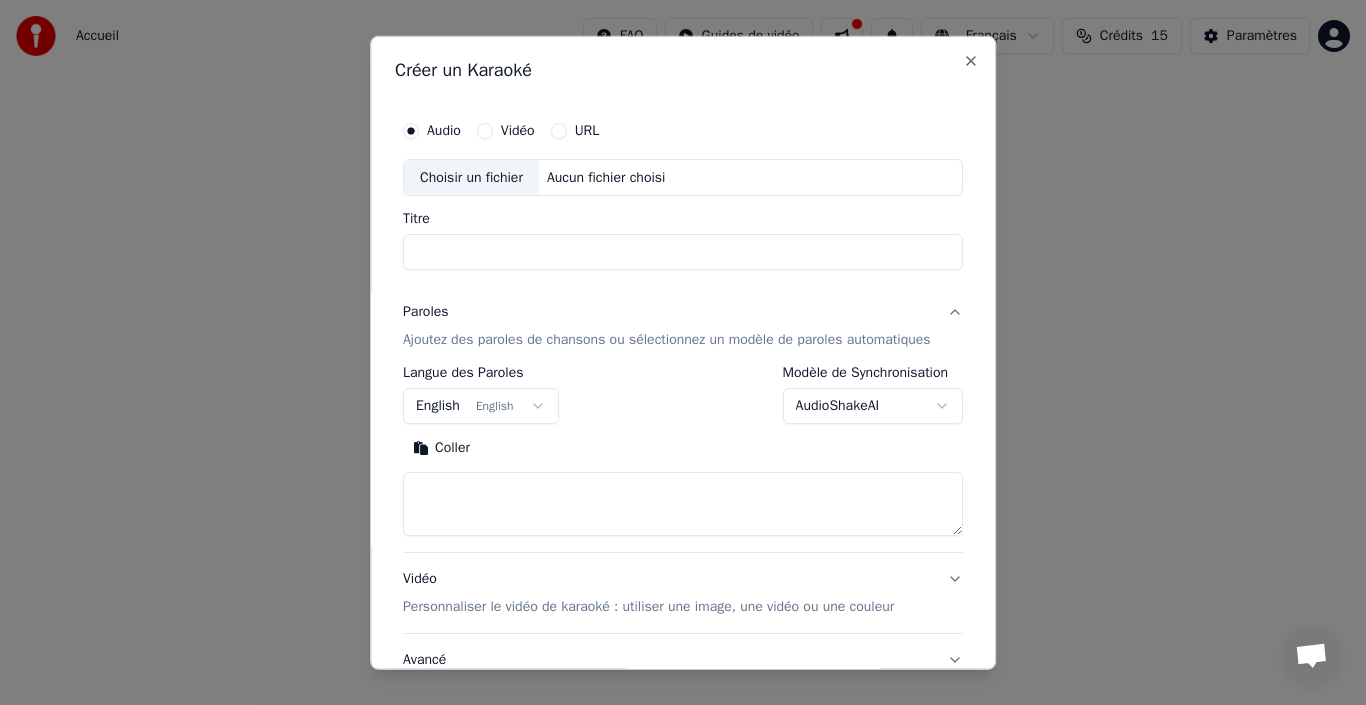 click on "Titre" at bounding box center [683, 252] 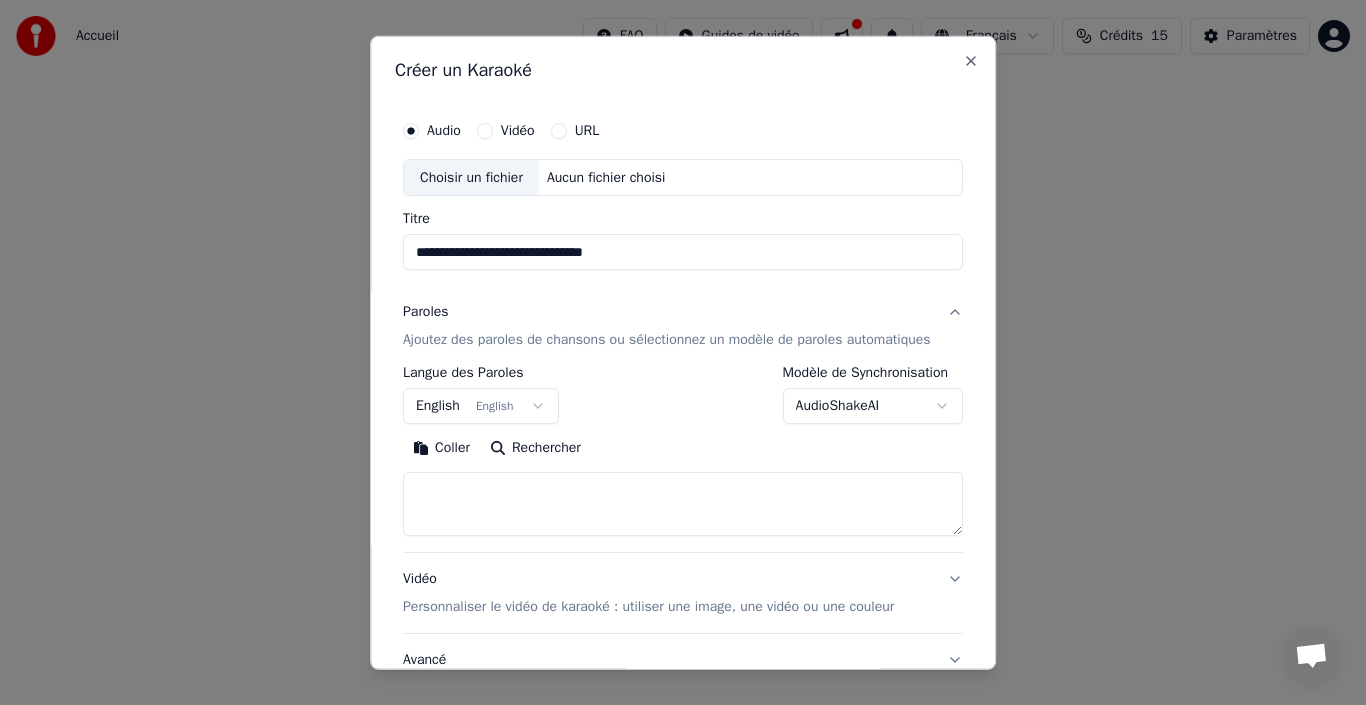 type on "**********" 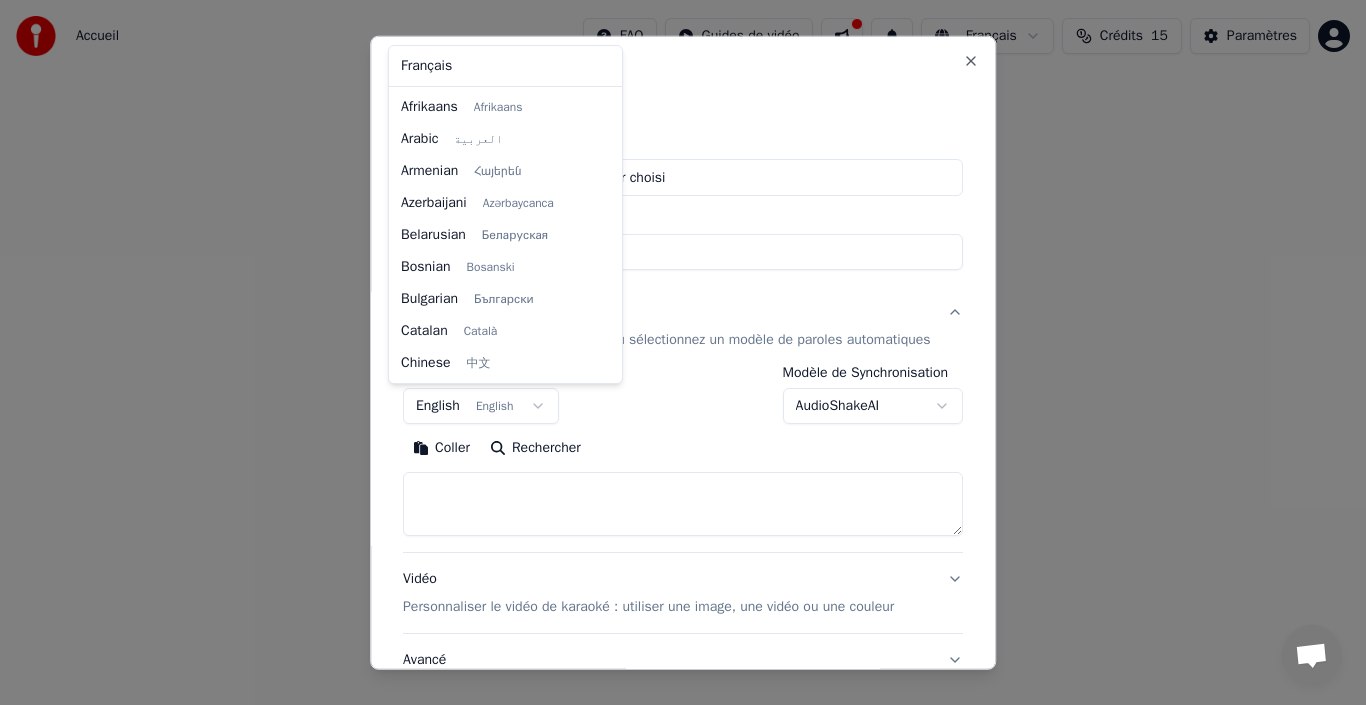 scroll, scrollTop: 160, scrollLeft: 0, axis: vertical 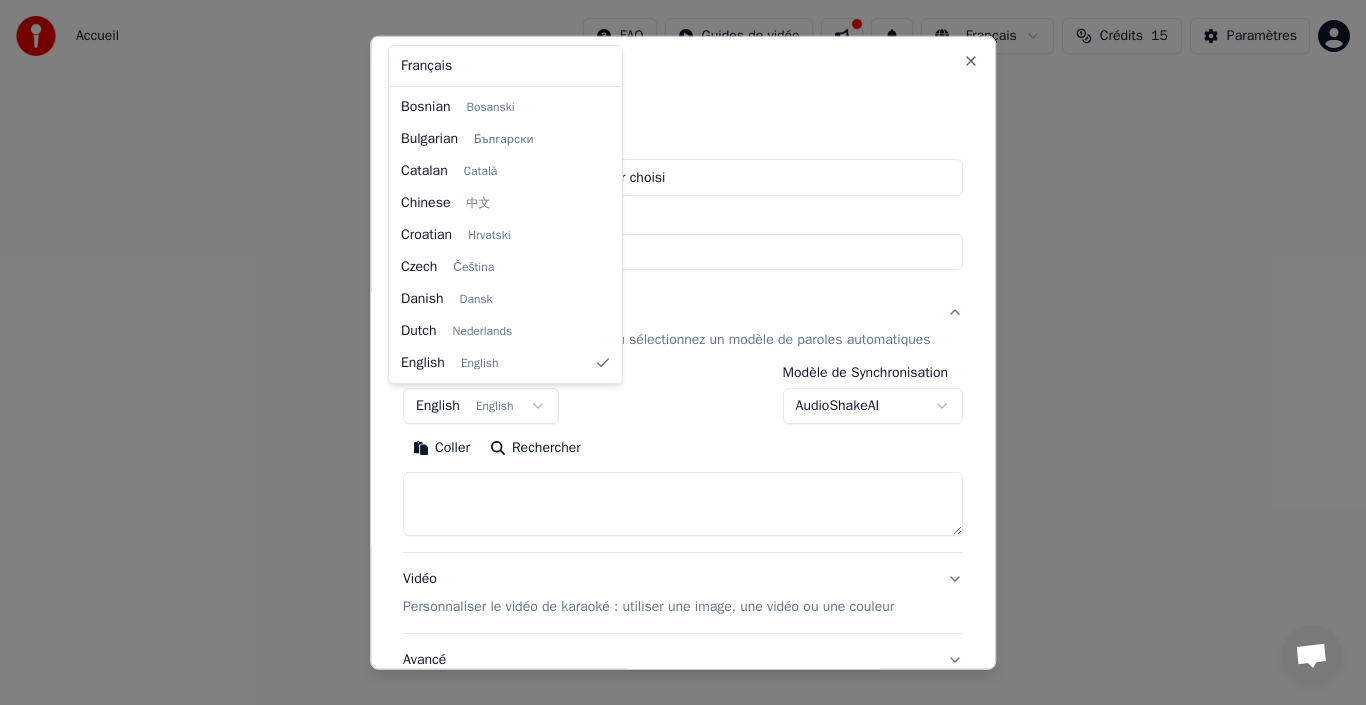 click on "**********" at bounding box center (683, 212) 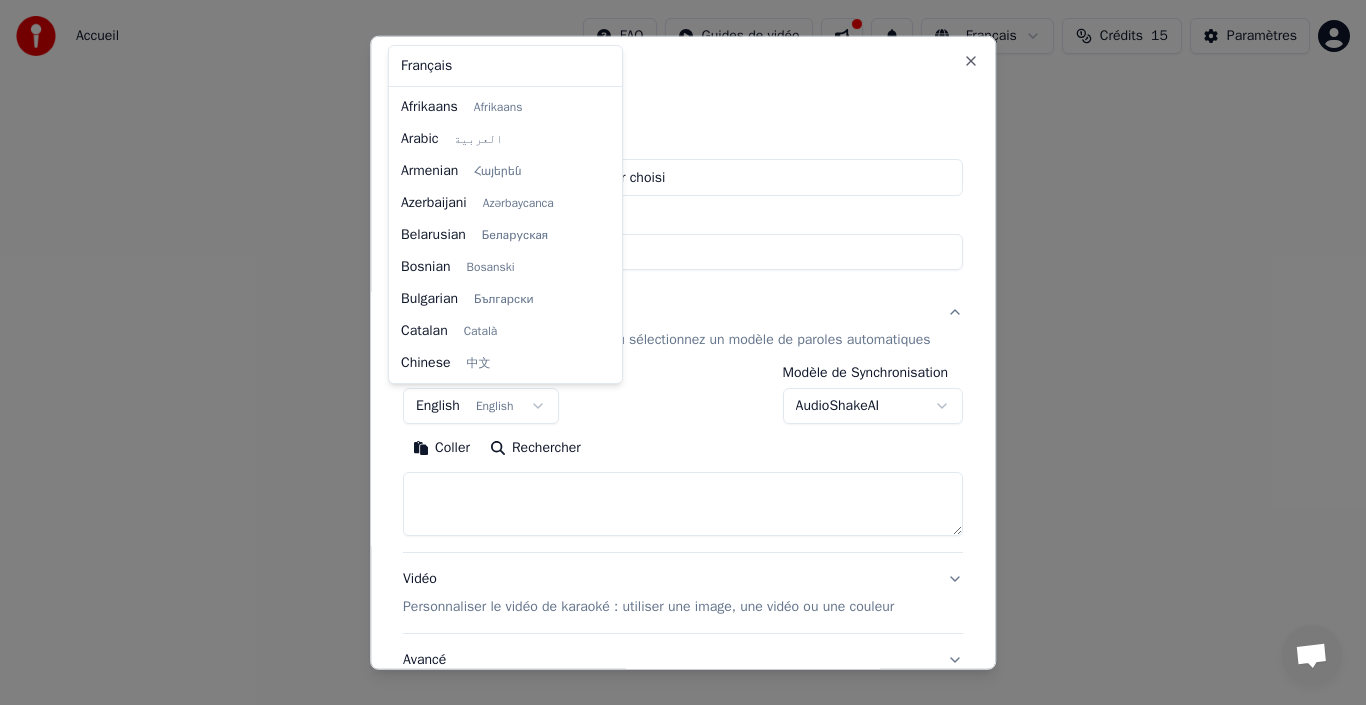 click on "**********" at bounding box center (683, 212) 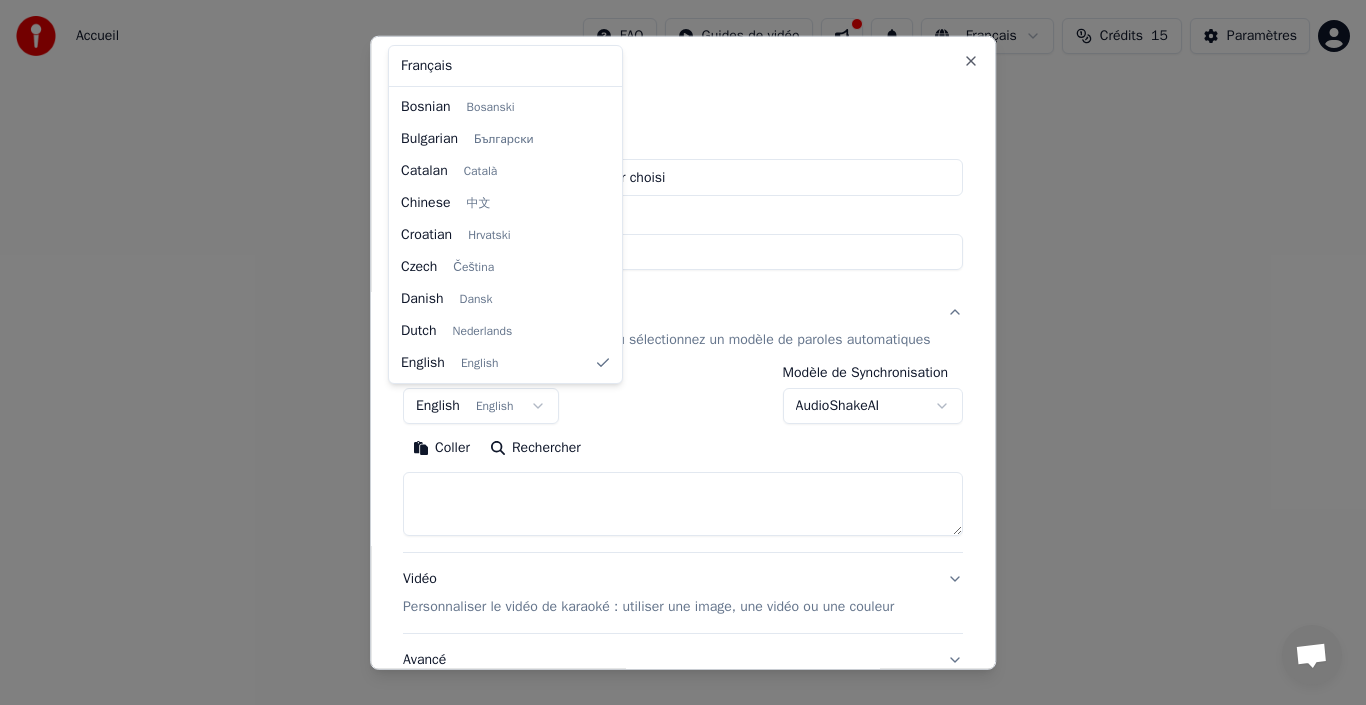 select on "**" 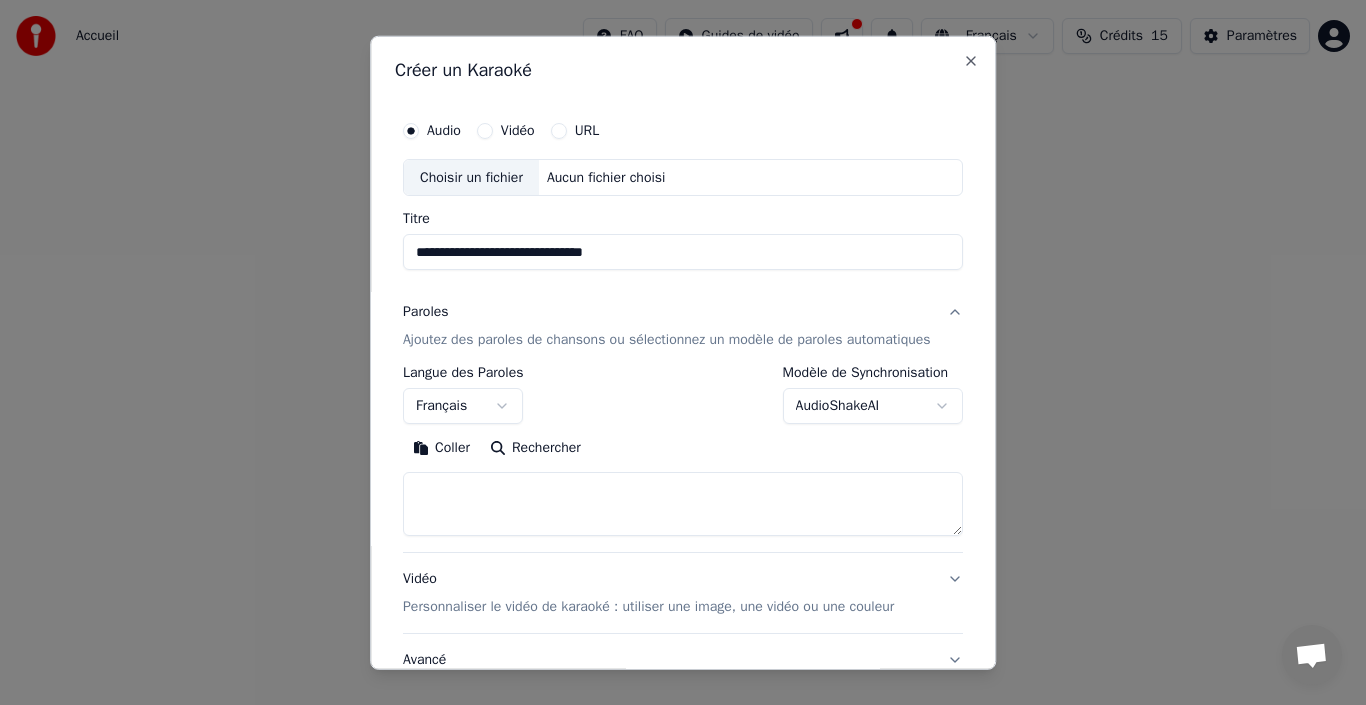 click on "**********" at bounding box center [683, 212] 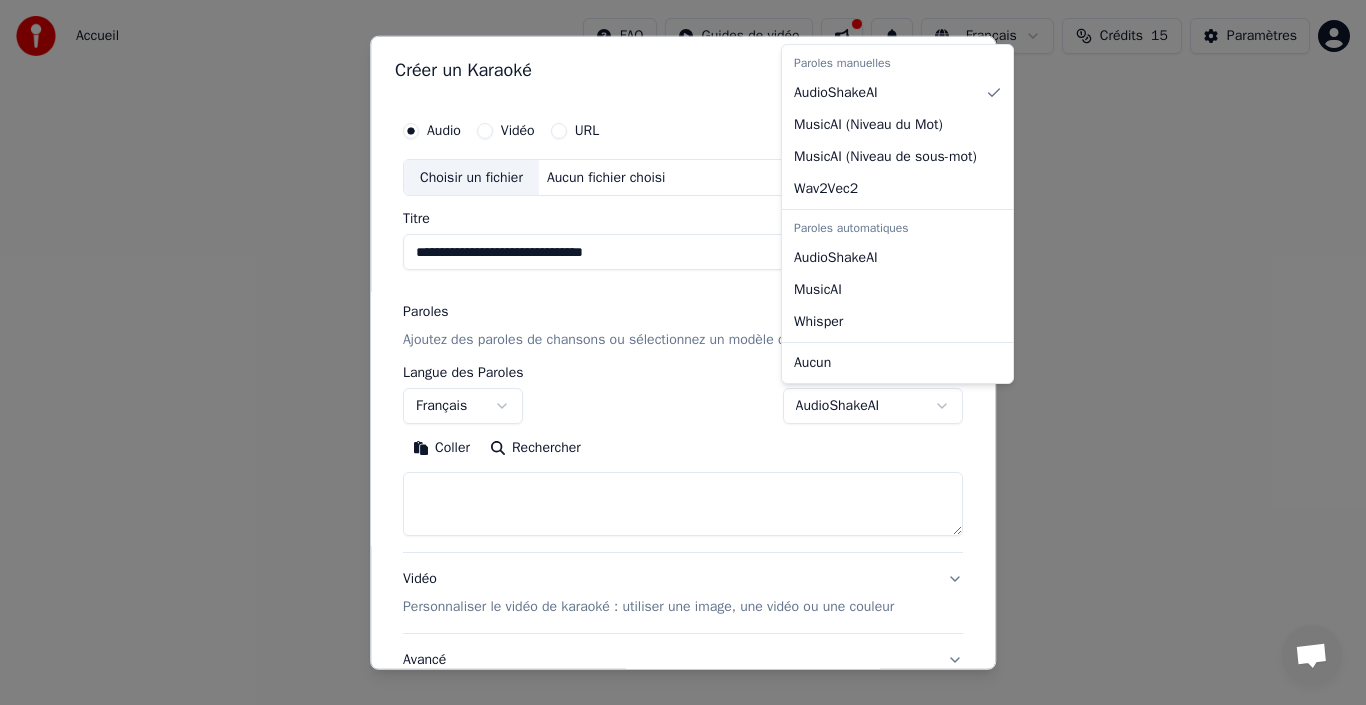 select on "****" 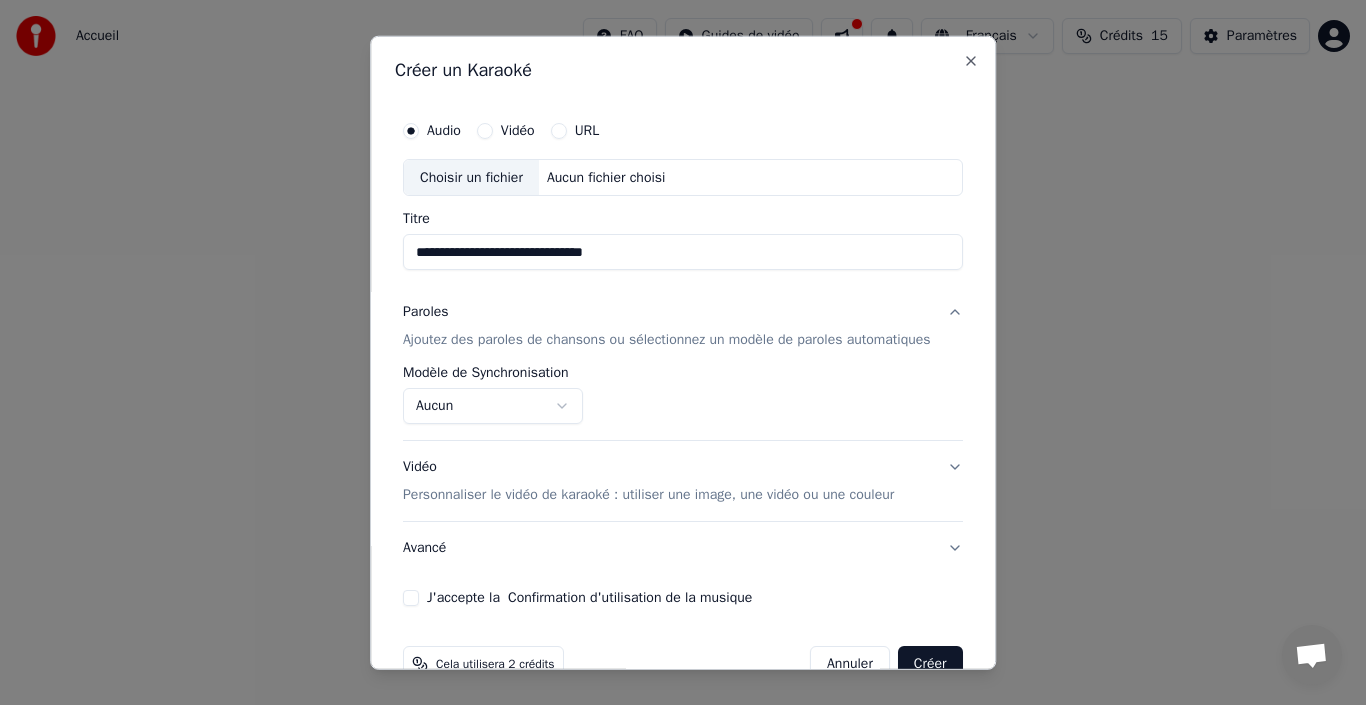 click on "Personnaliser le vidéo de karaoké : utiliser une image, une vidéo ou une couleur" at bounding box center (648, 495) 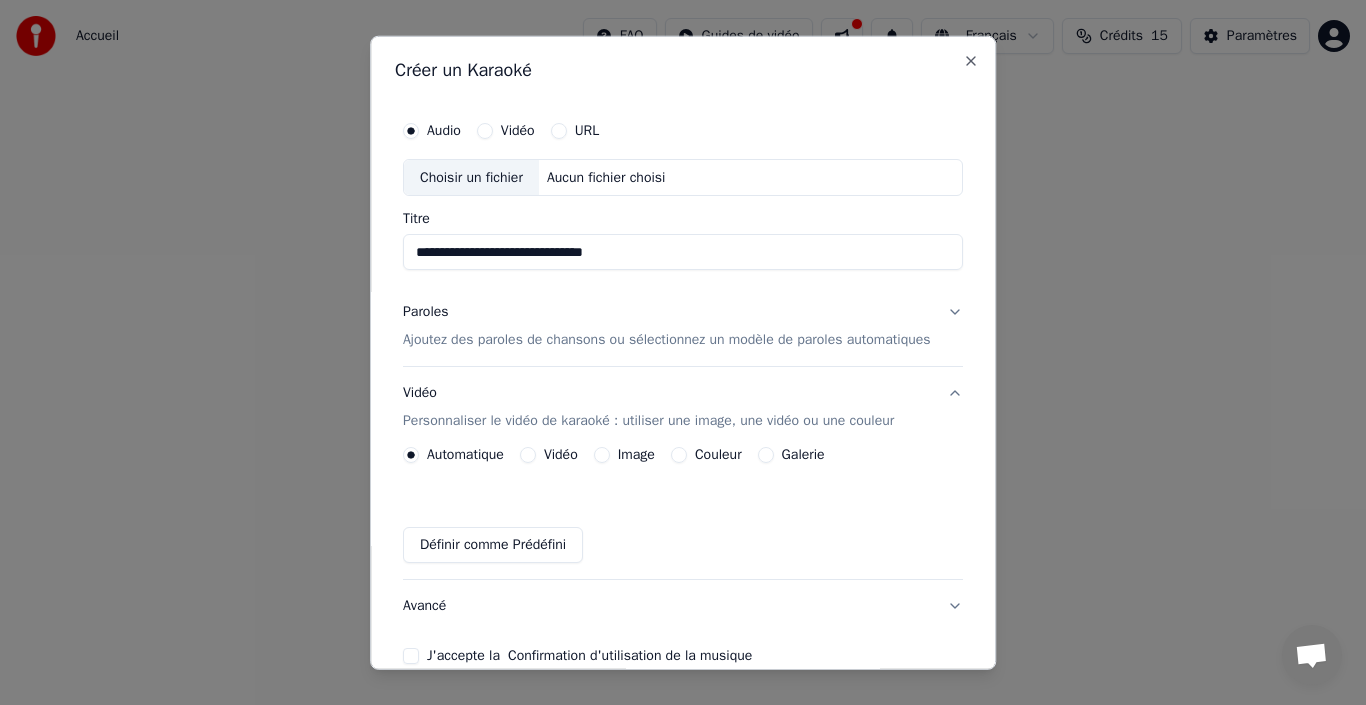 click on "Vidéo" at bounding box center (528, 455) 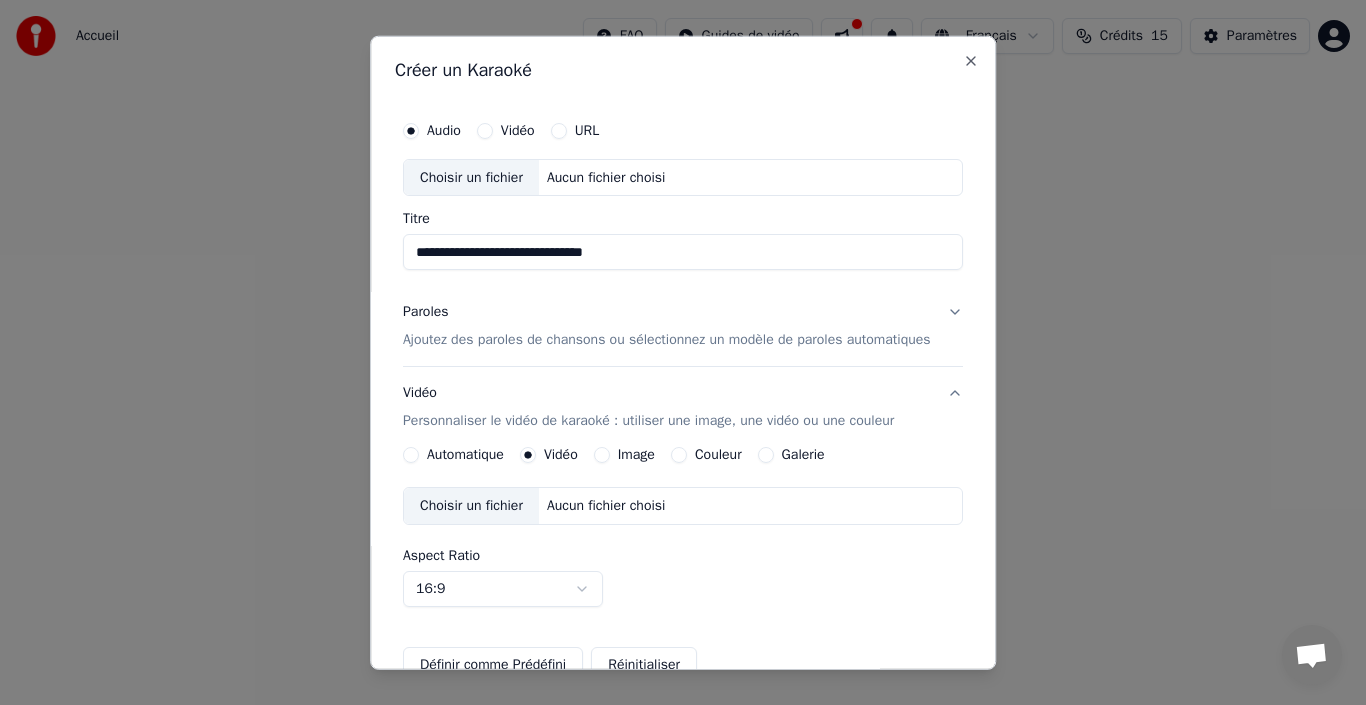 click on "Choisir un fichier" at bounding box center (471, 506) 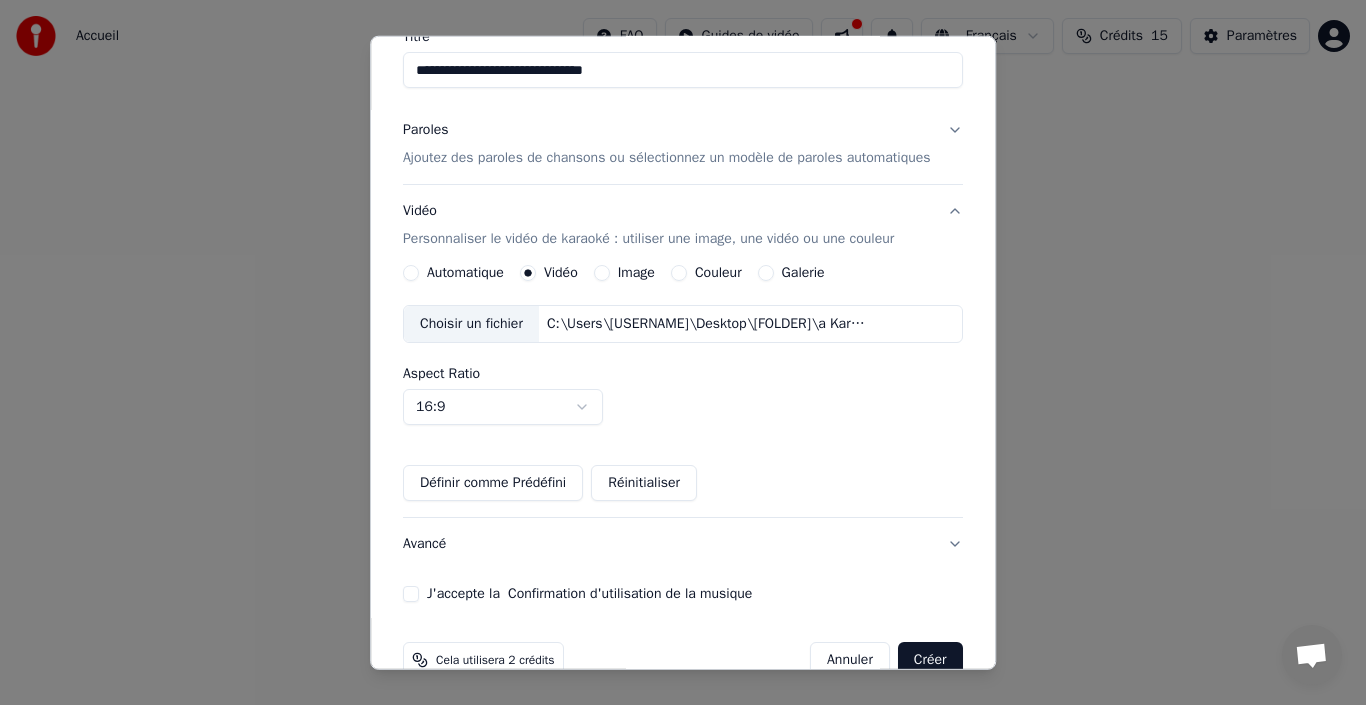 scroll, scrollTop: 223, scrollLeft: 0, axis: vertical 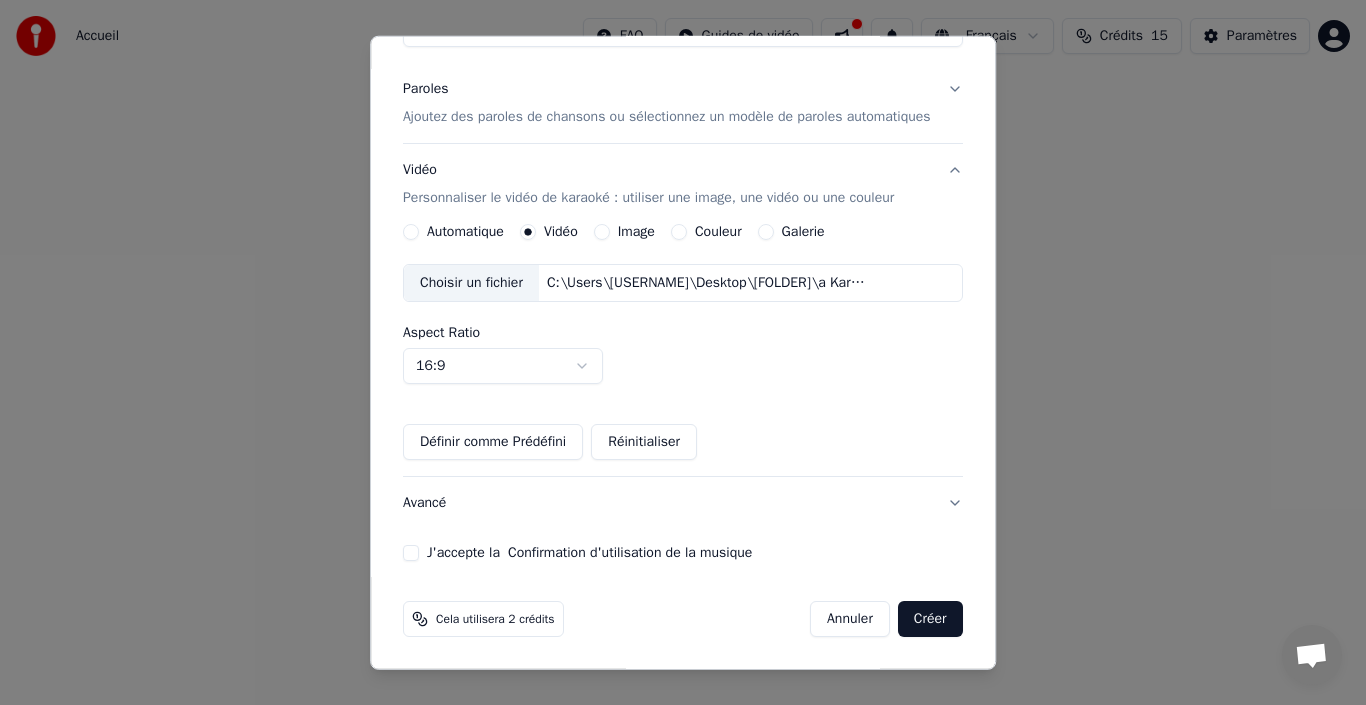 click on "J'accepte la   Confirmation d'utilisation de la musique" at bounding box center [411, 553] 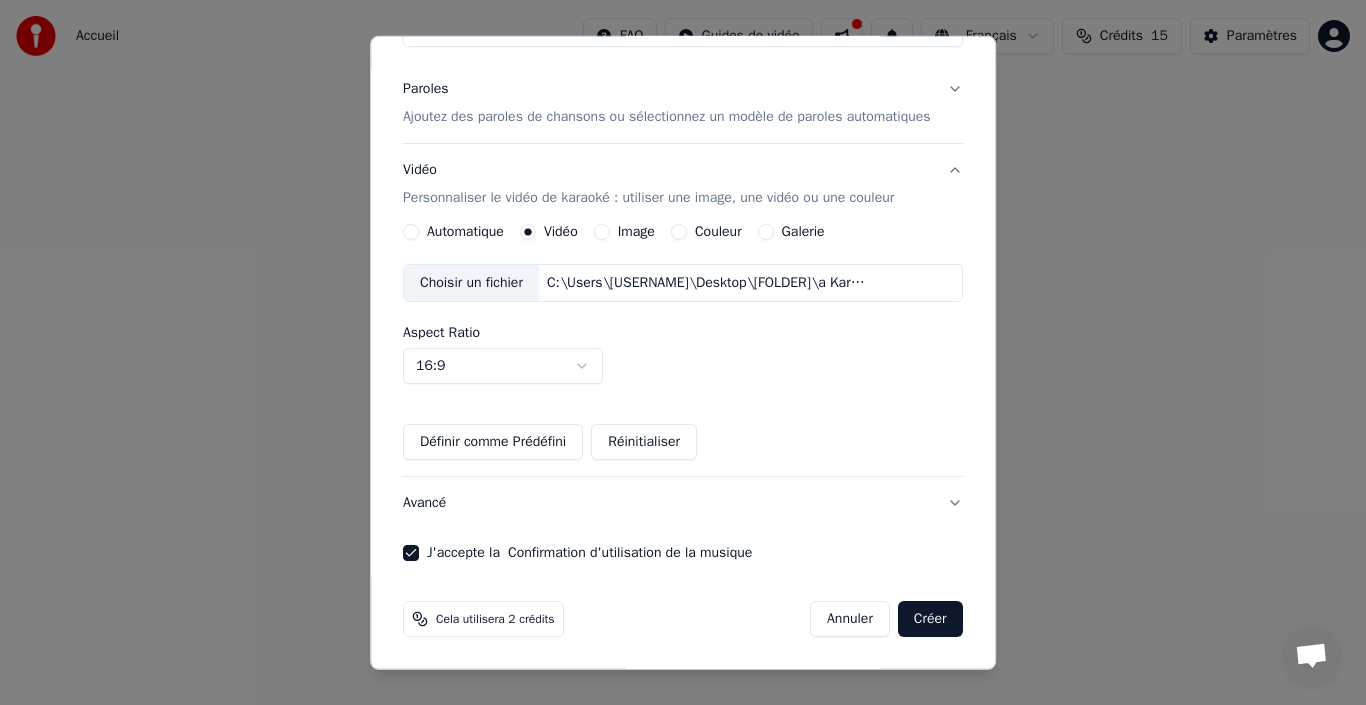 click on "Créer" at bounding box center [930, 619] 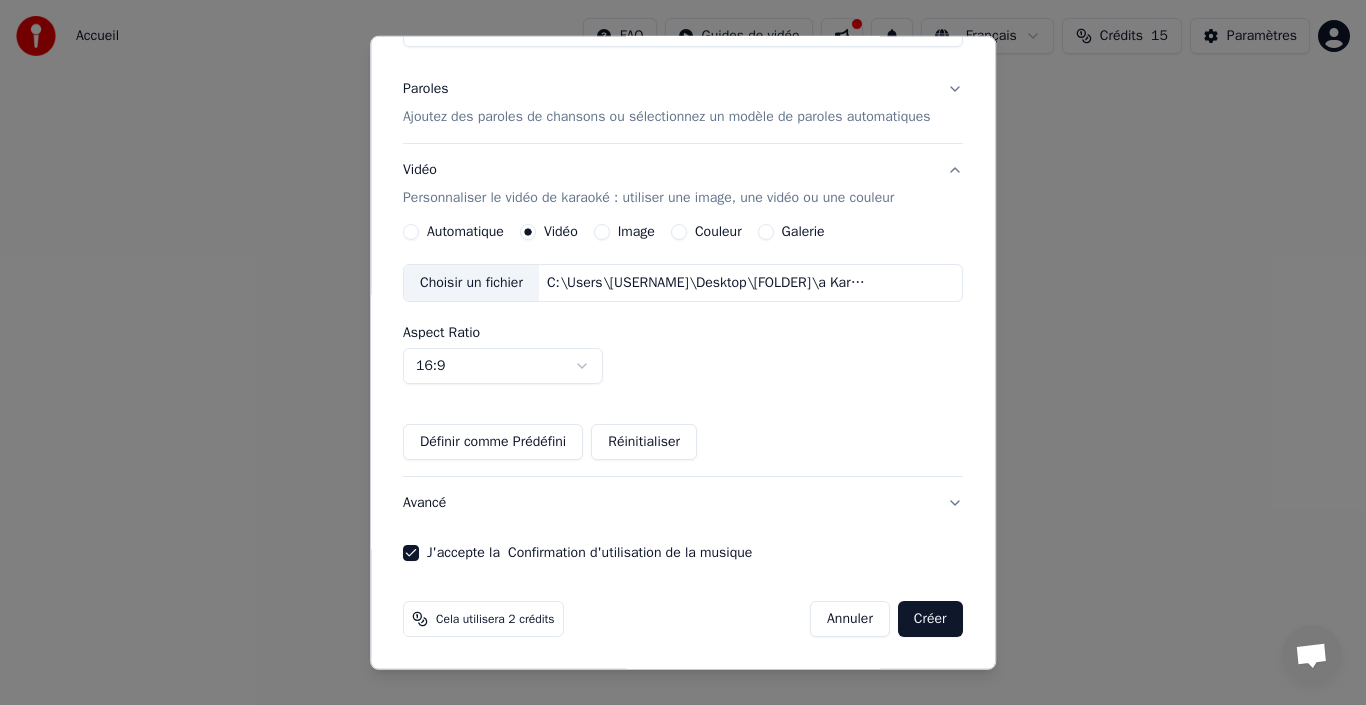 click on "Créer" at bounding box center (930, 619) 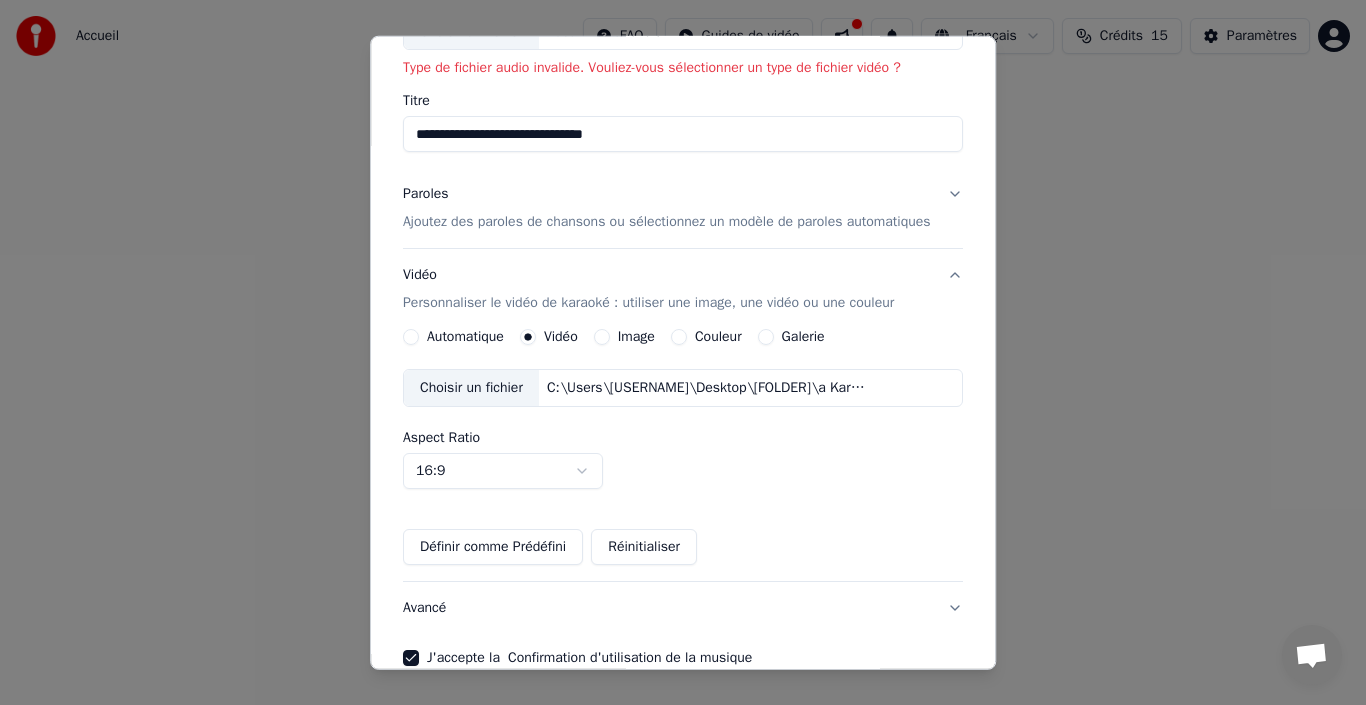 scroll, scrollTop: 0, scrollLeft: 0, axis: both 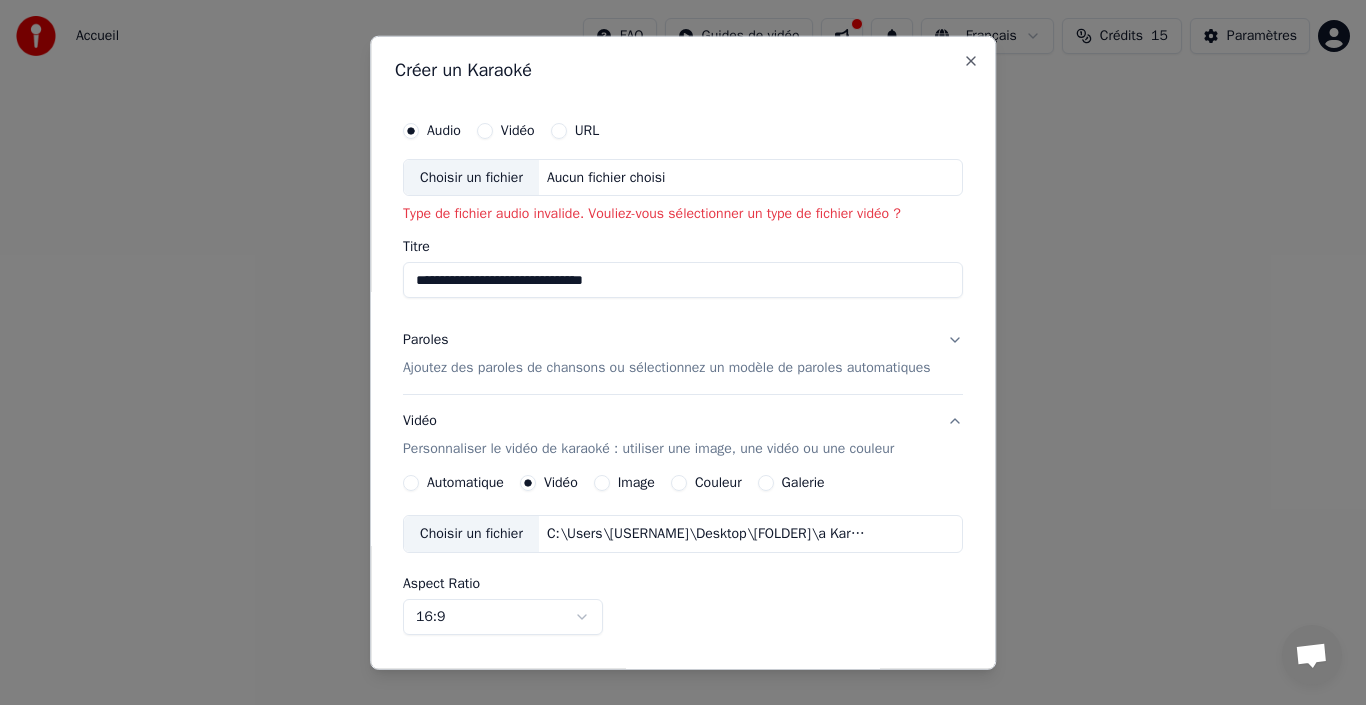 click on "Vidéo" at bounding box center (485, 130) 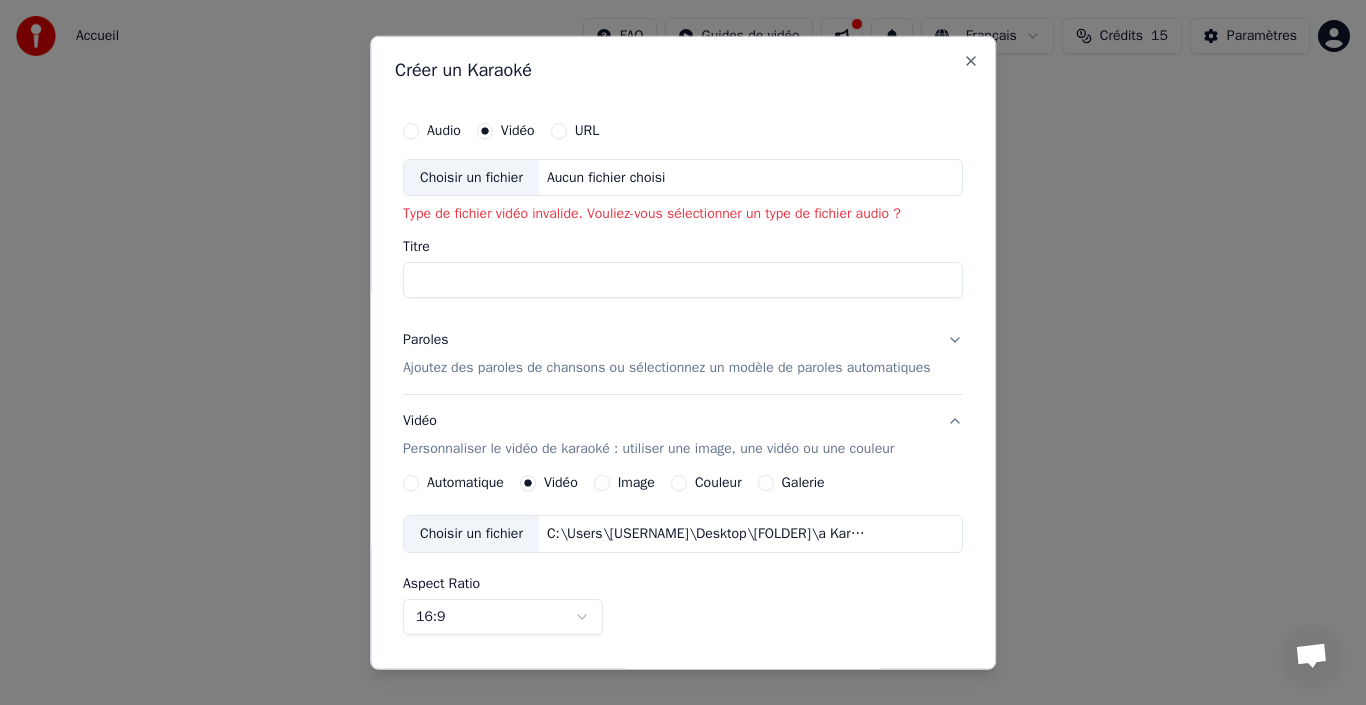 click on "Titre" at bounding box center (683, 280) 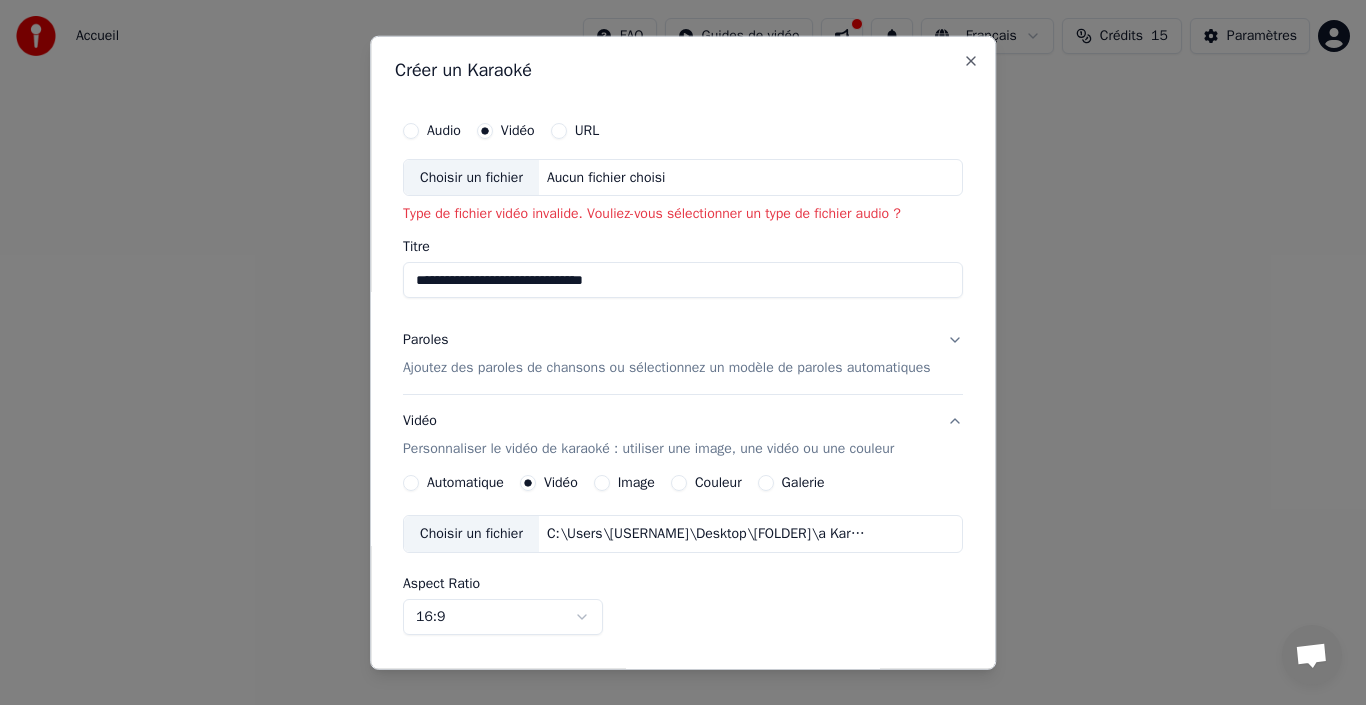 type on "**********" 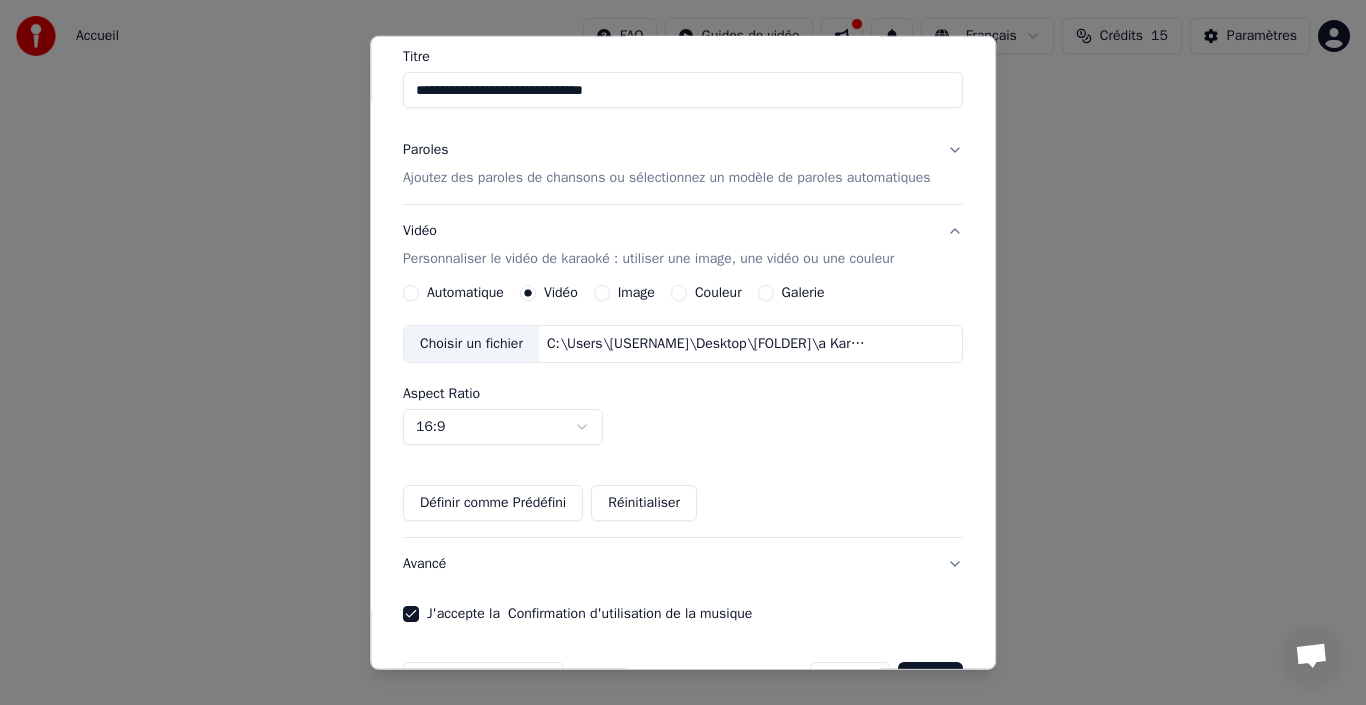 scroll, scrollTop: 251, scrollLeft: 0, axis: vertical 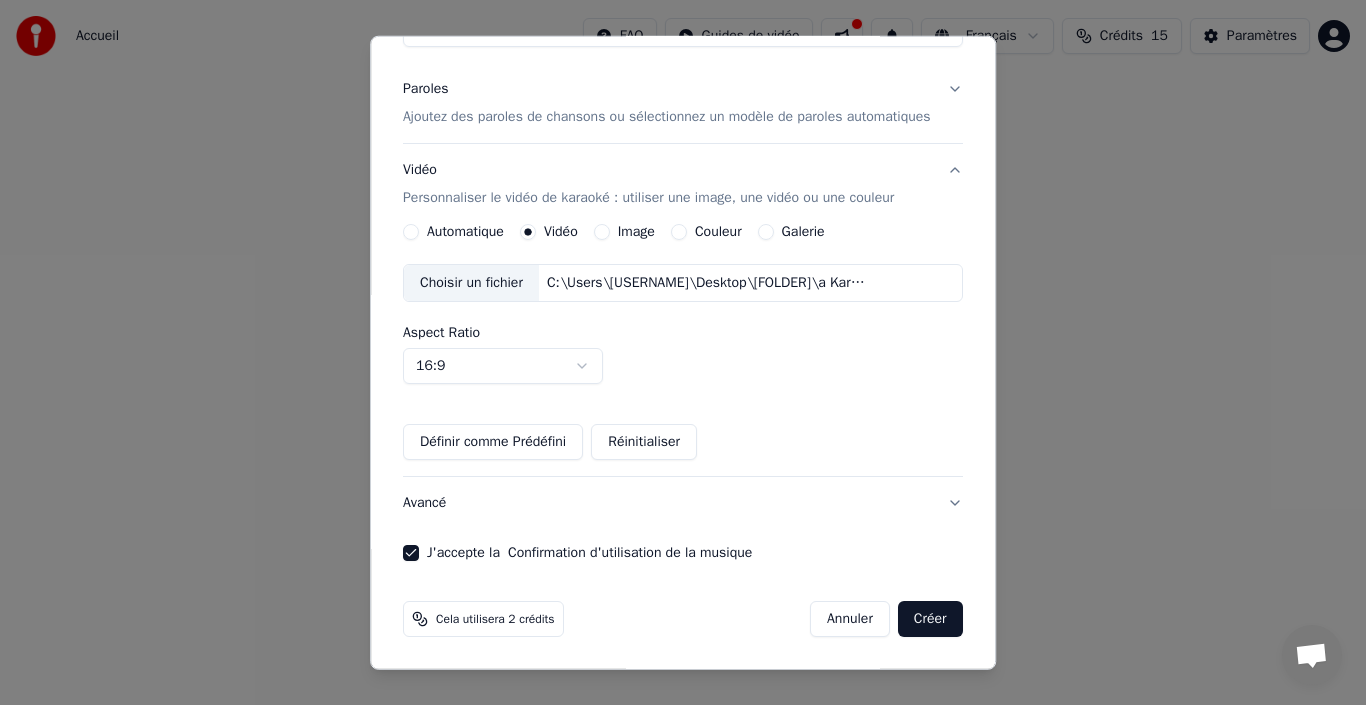 click on "Créer" at bounding box center [930, 619] 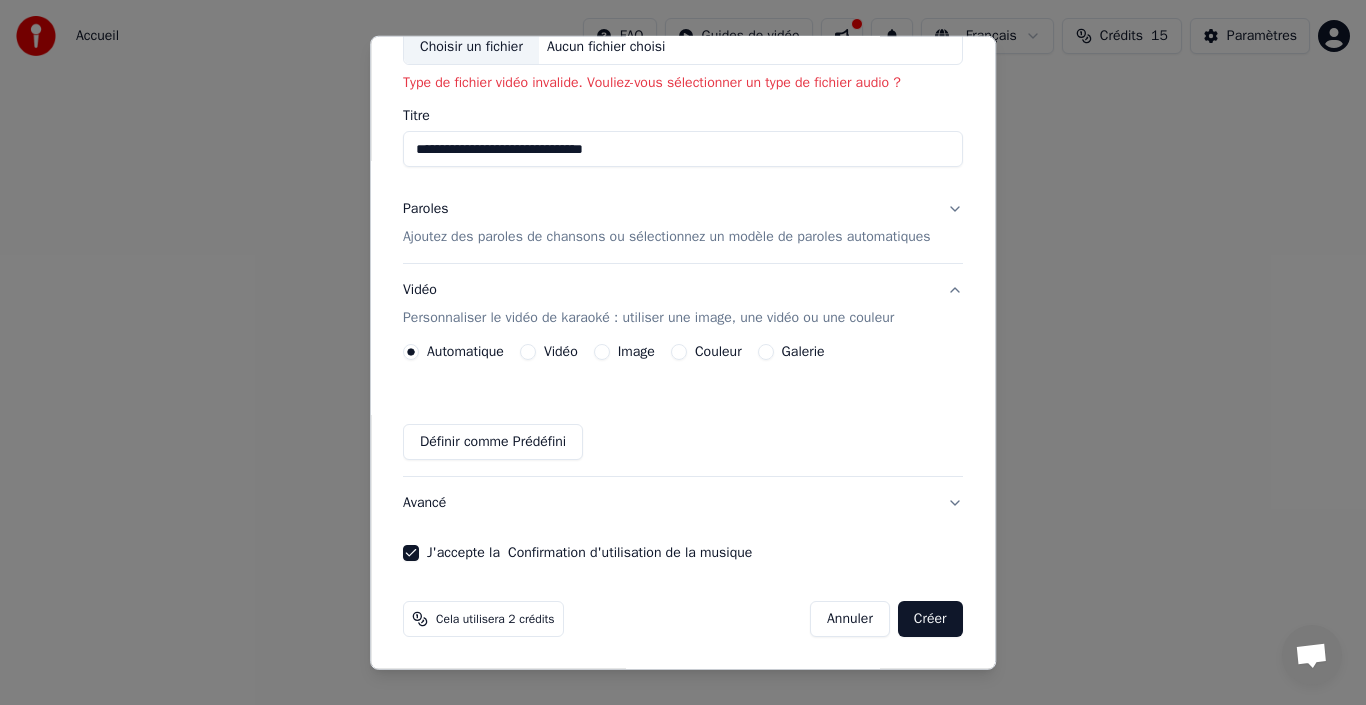 scroll, scrollTop: 131, scrollLeft: 0, axis: vertical 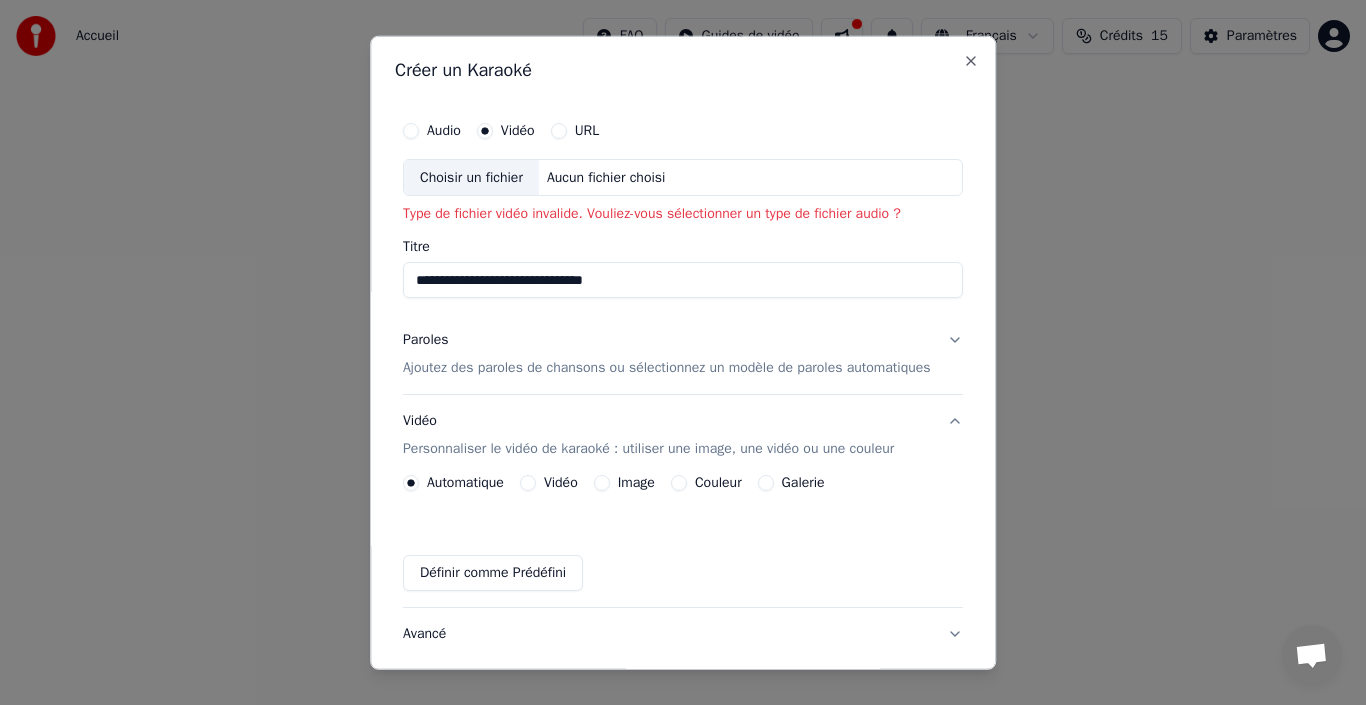 click on "Audio" at bounding box center (411, 130) 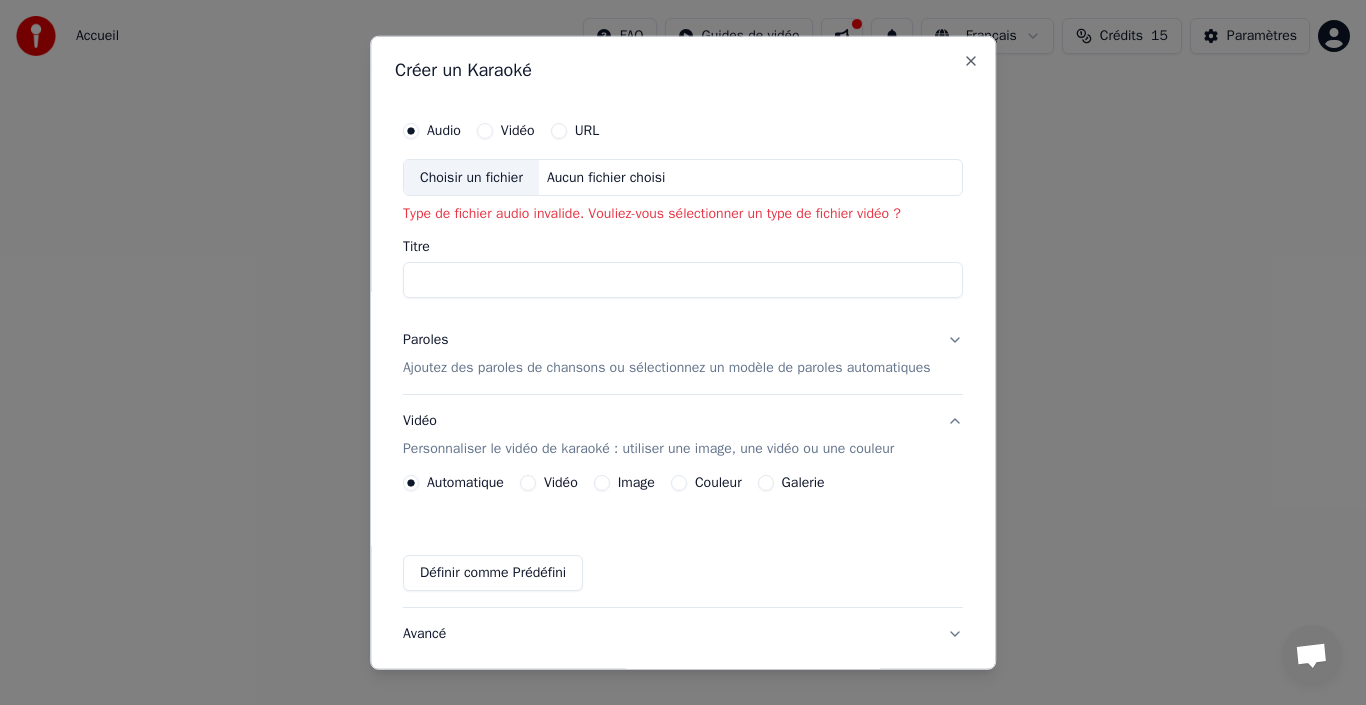 click on "Aucun fichier choisi" at bounding box center [606, 177] 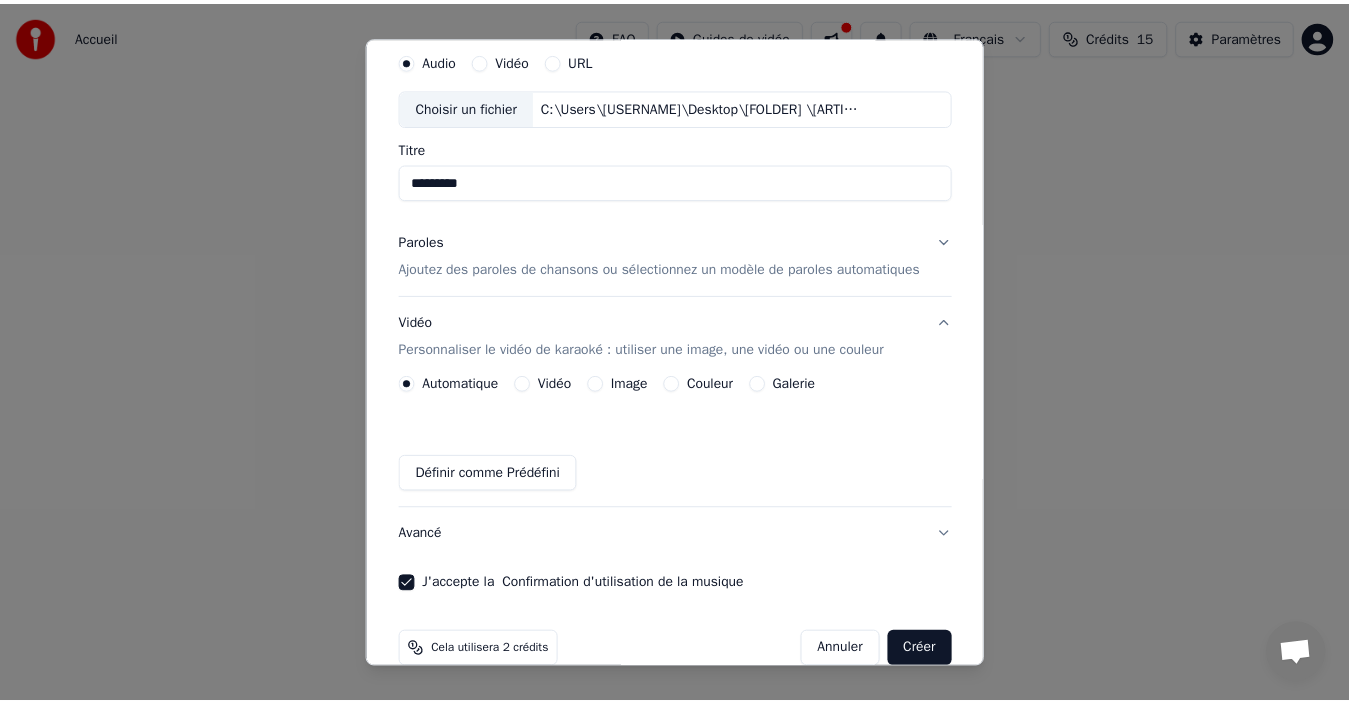 scroll, scrollTop: 103, scrollLeft: 0, axis: vertical 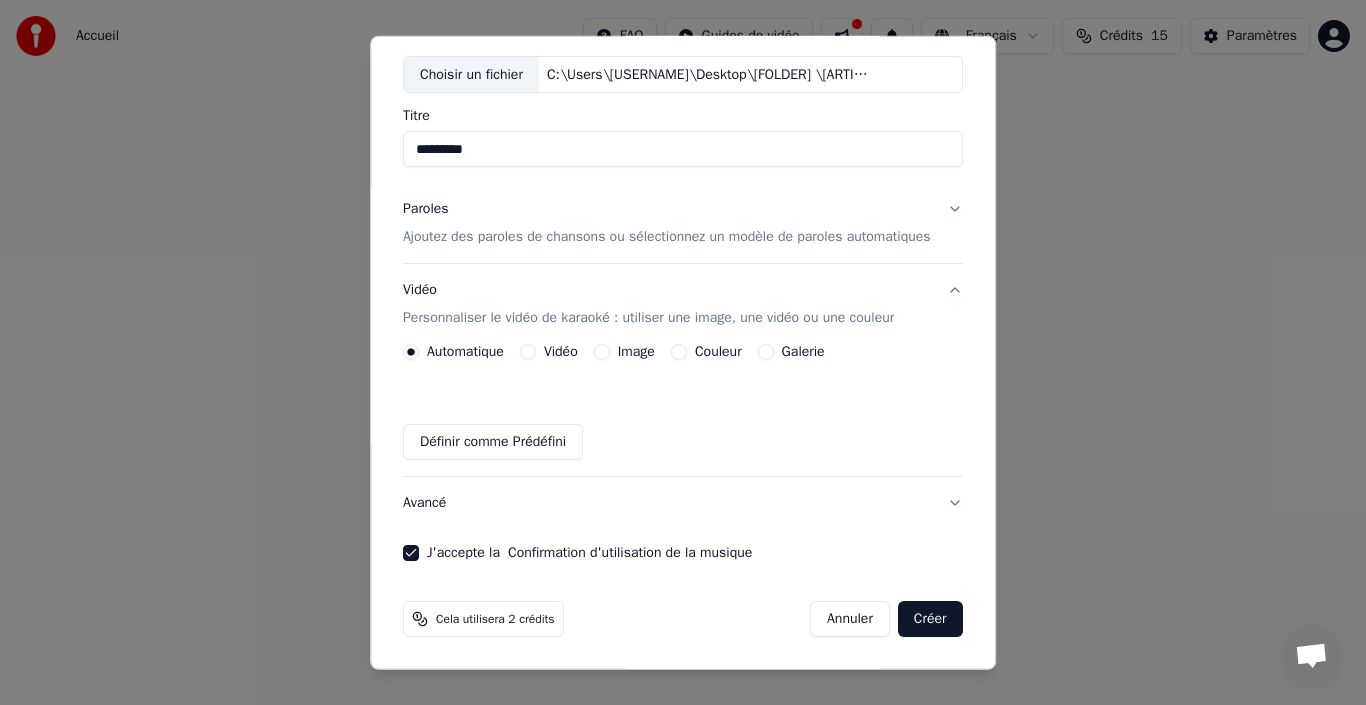 click on "Créer" at bounding box center [930, 619] 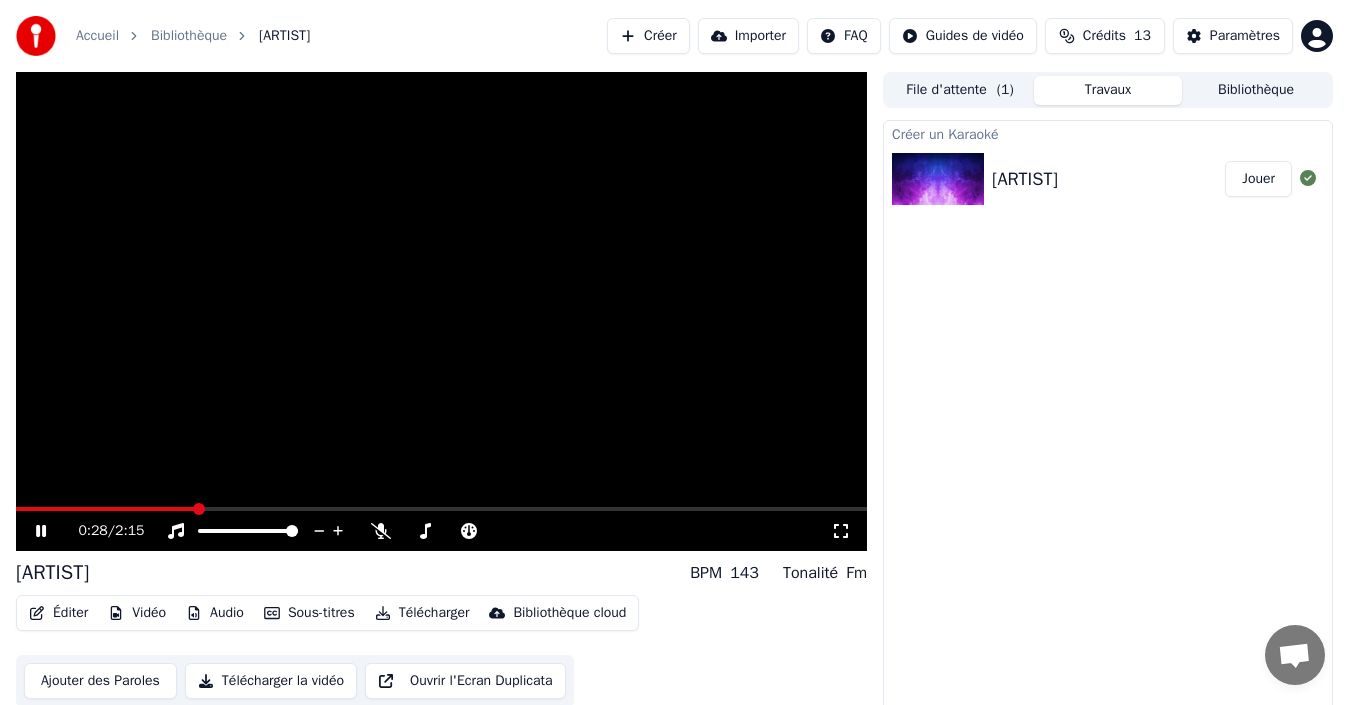 click at bounding box center (938, 179) 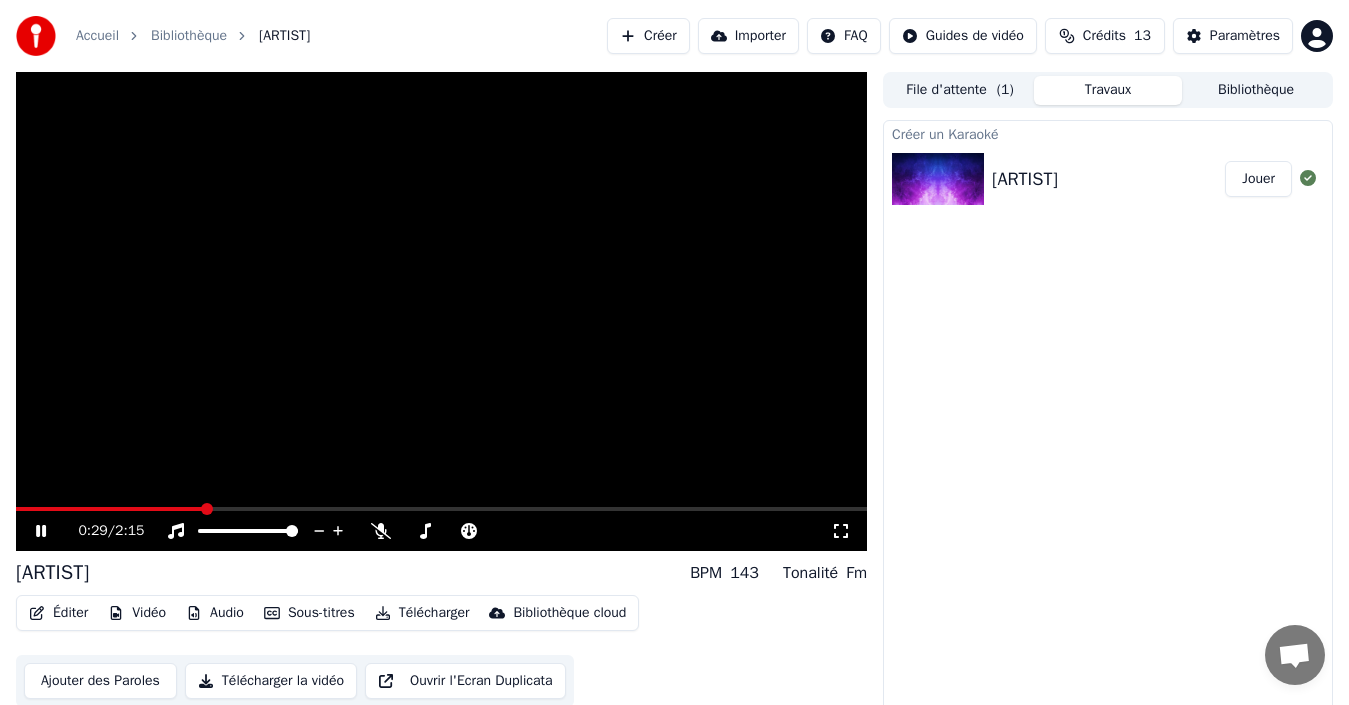 click on "[ARTIST]  Jouer" at bounding box center (1108, 179) 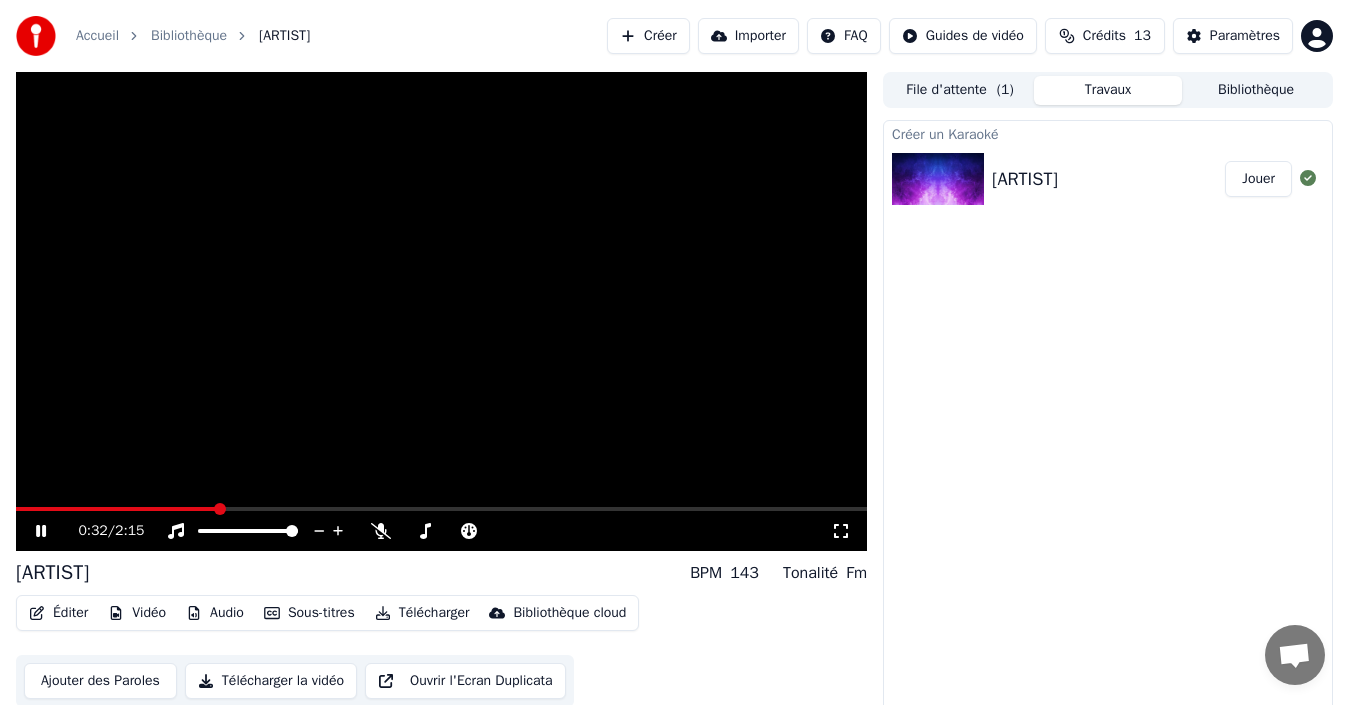 click at bounding box center (441, 311) 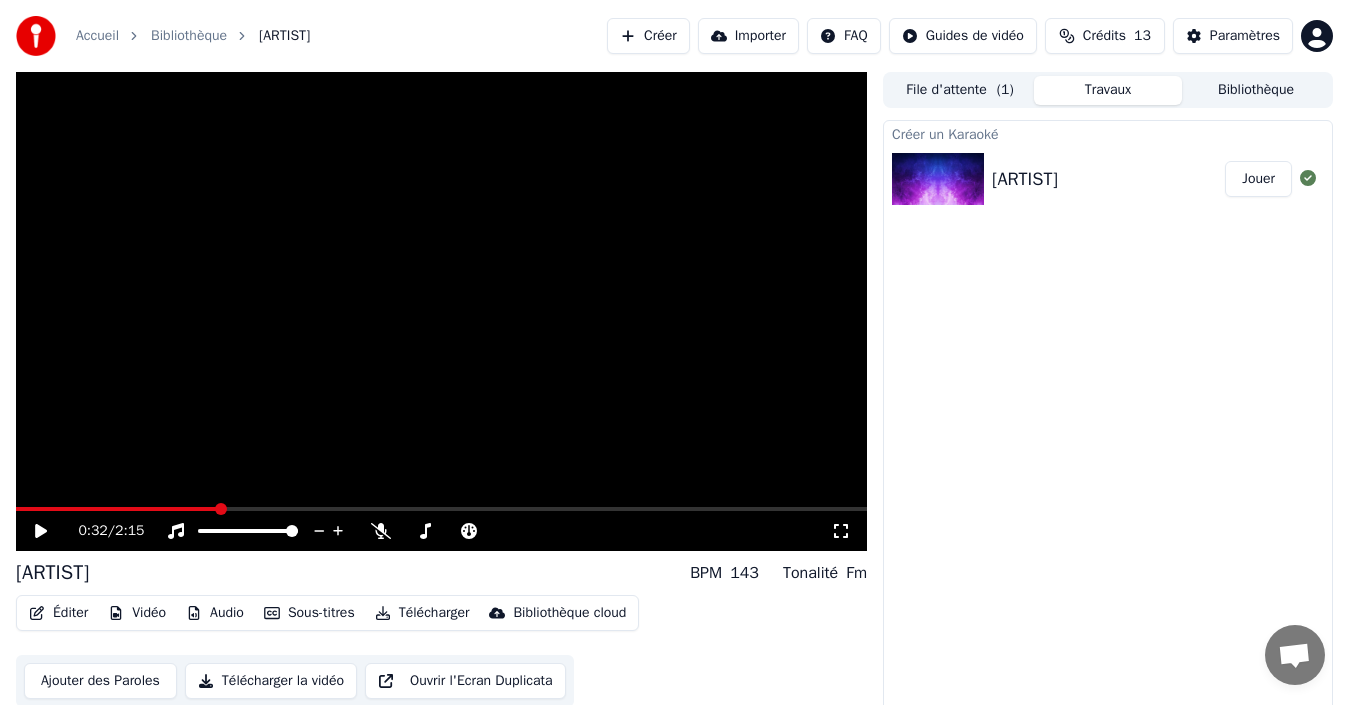 click on "Jouer" at bounding box center (1258, 179) 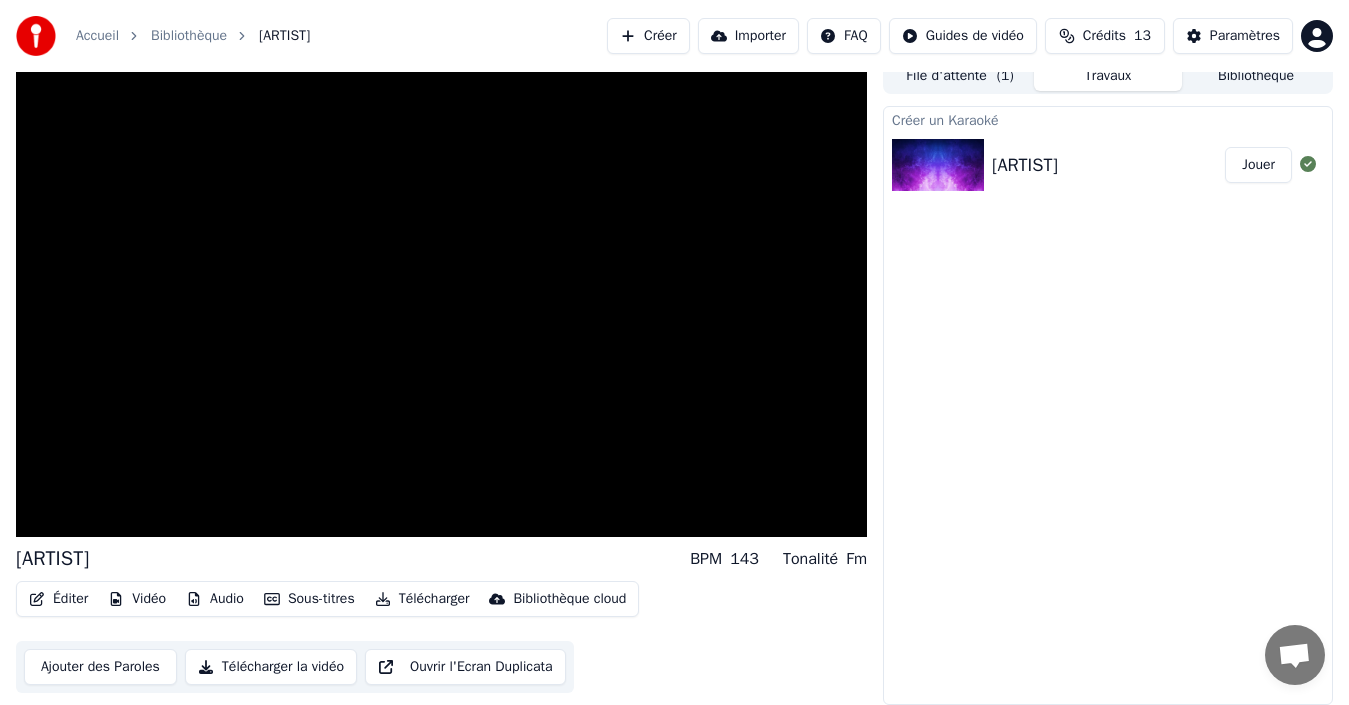 scroll, scrollTop: 0, scrollLeft: 0, axis: both 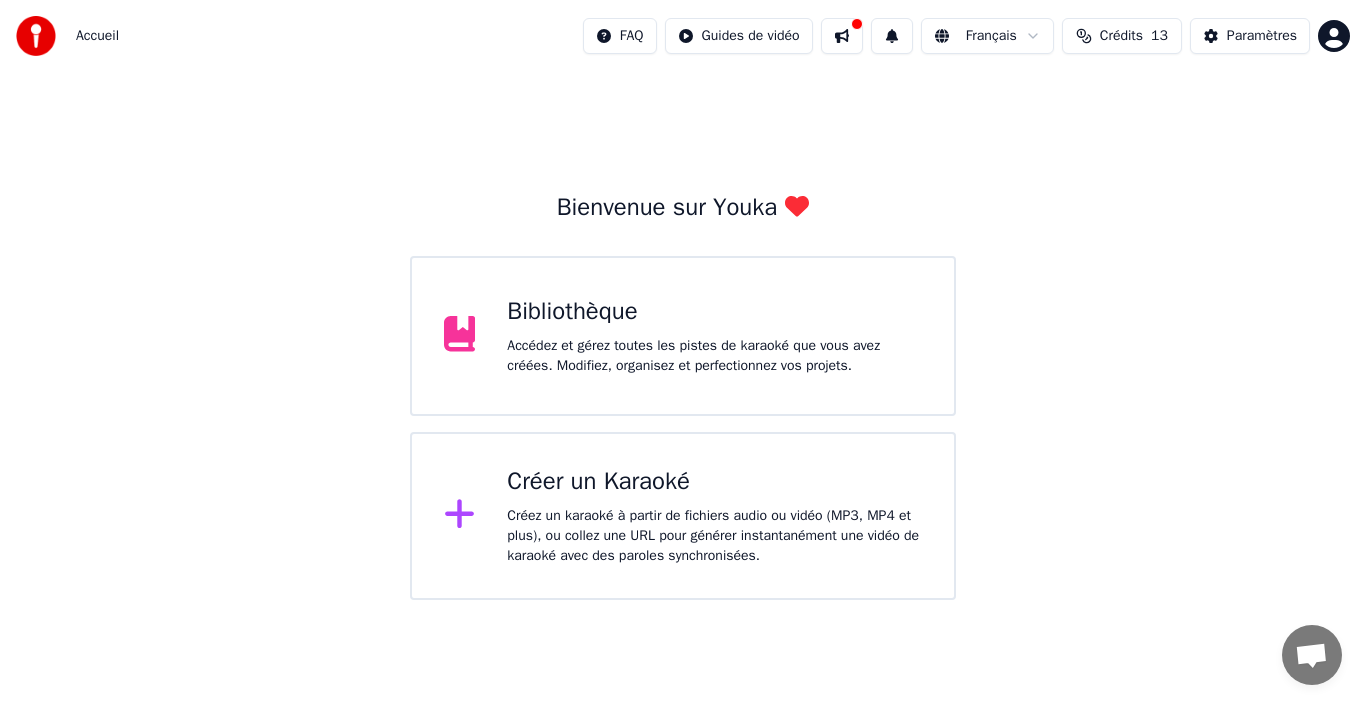 click on "Créez un karaoké à partir de fichiers audio ou vidéo (MP3, MP4 et plus), ou collez une URL pour générer instantanément une vidéo de karaoké avec des paroles synchronisées." at bounding box center [714, 536] 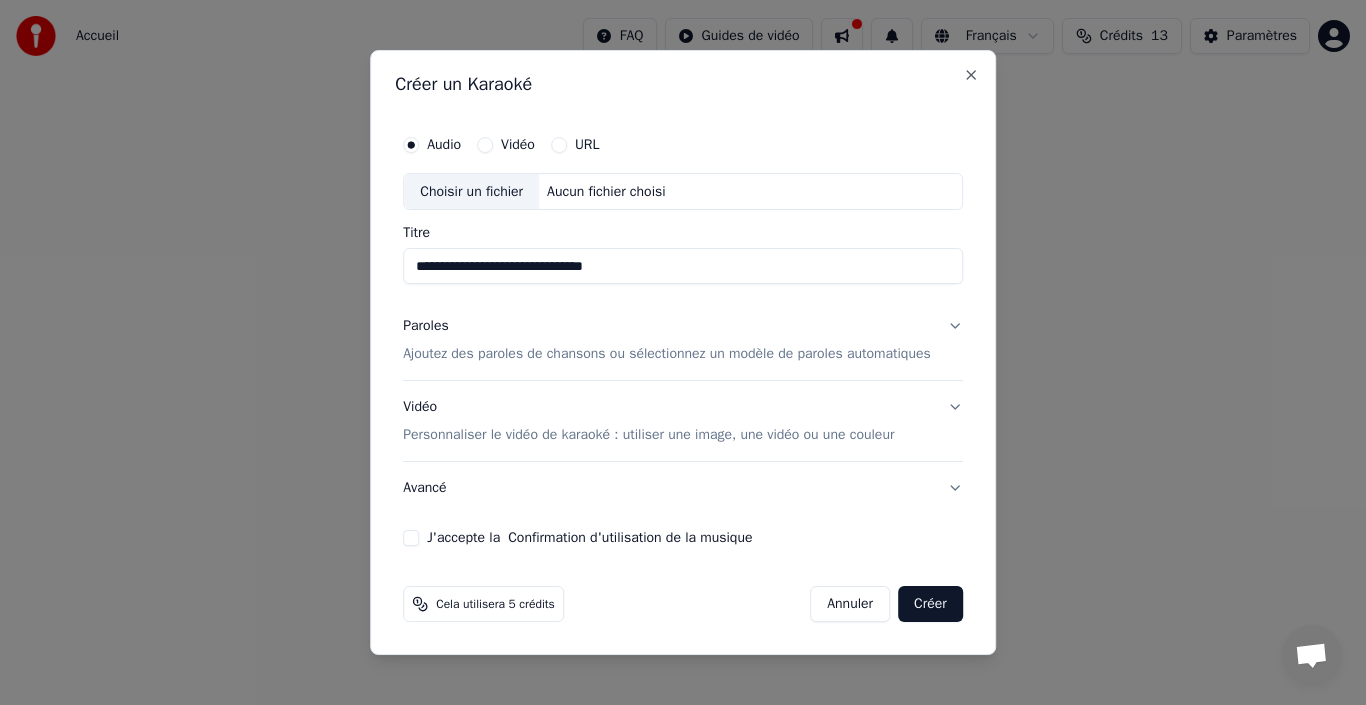 click on "Choisir un fichier" at bounding box center (471, 192) 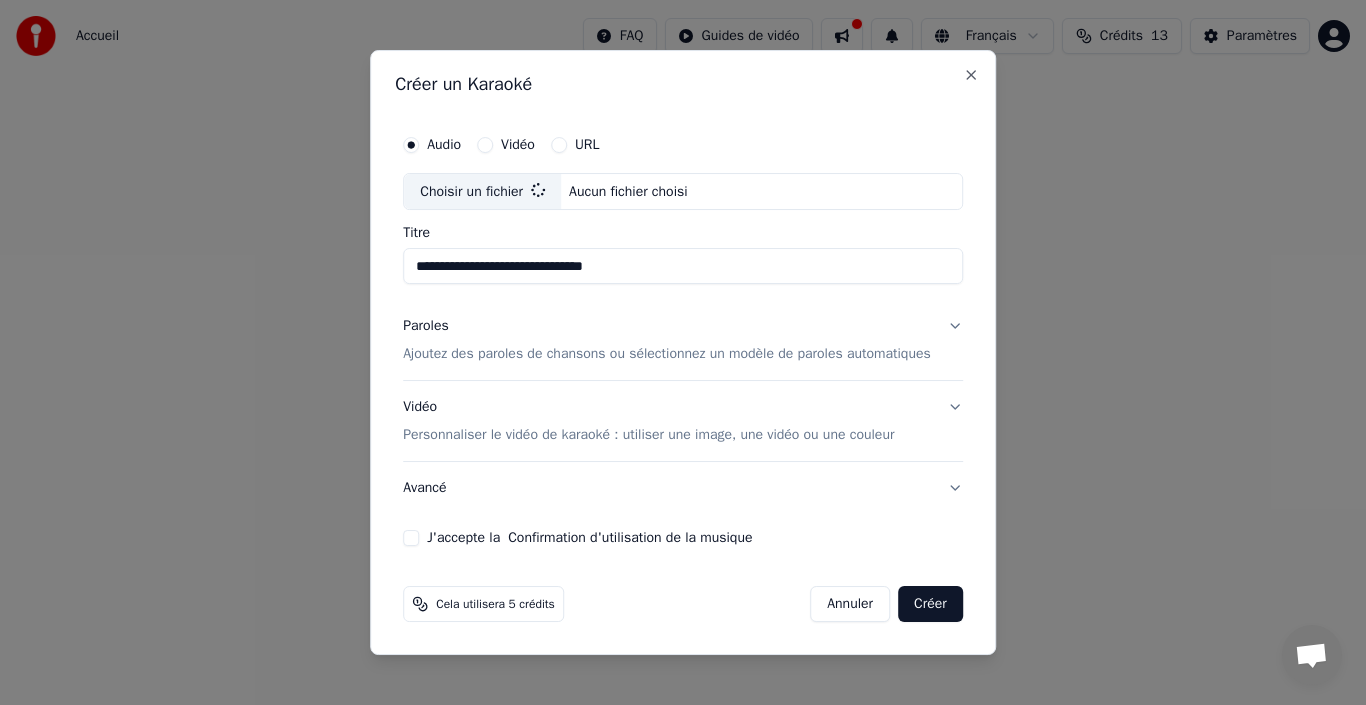 type on "********" 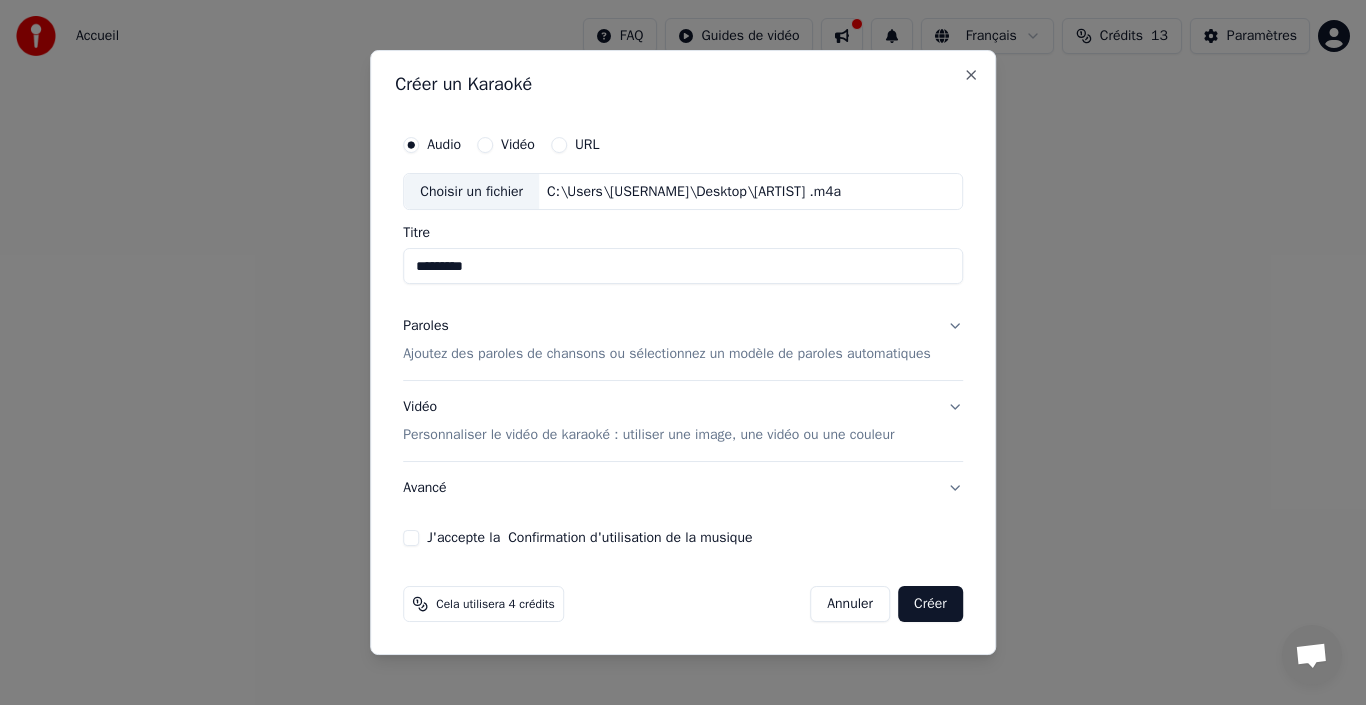 click on "Créer" at bounding box center (930, 604) 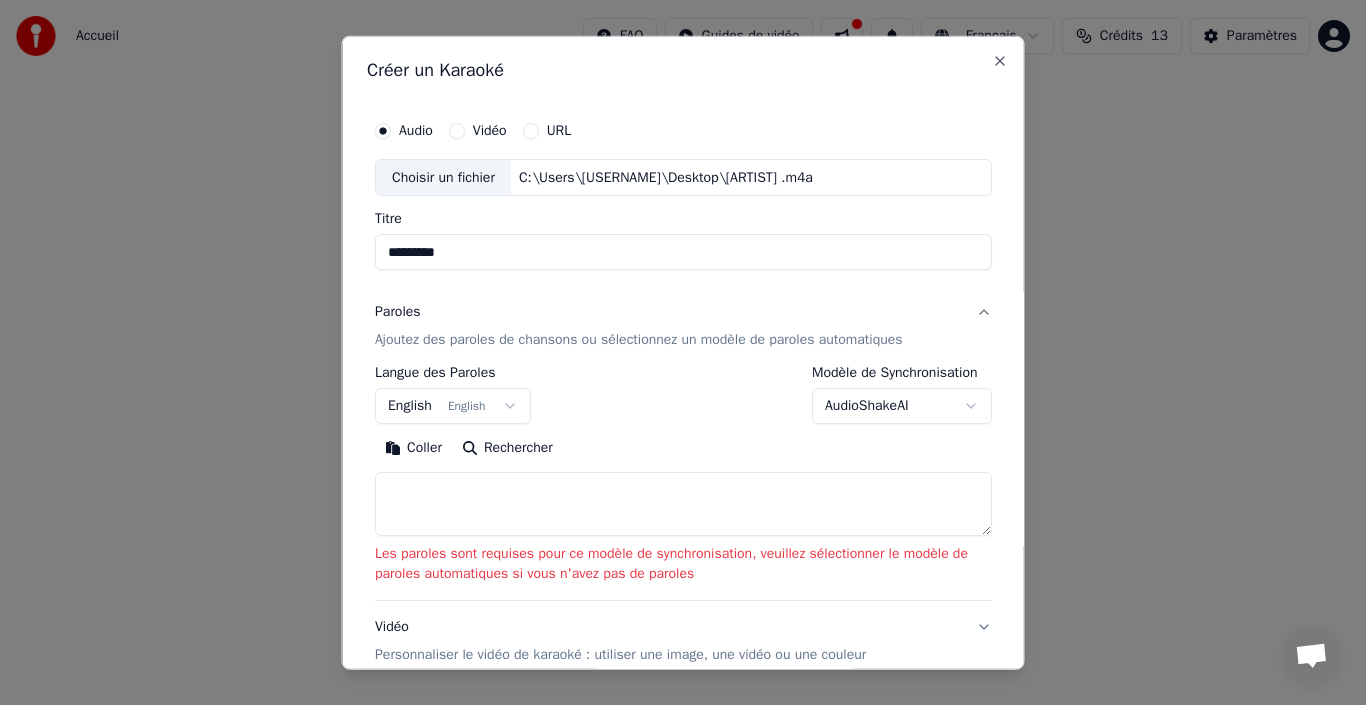 click on "English English" at bounding box center (453, 406) 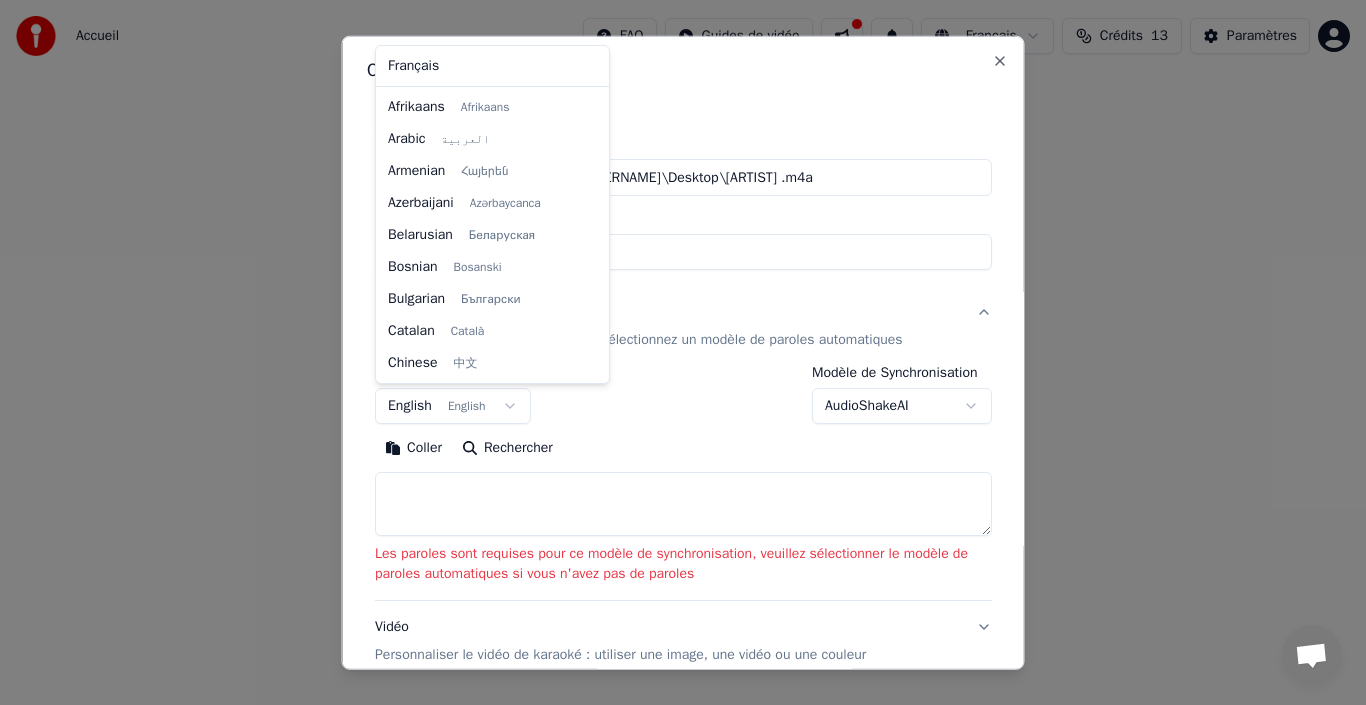scroll, scrollTop: 160, scrollLeft: 0, axis: vertical 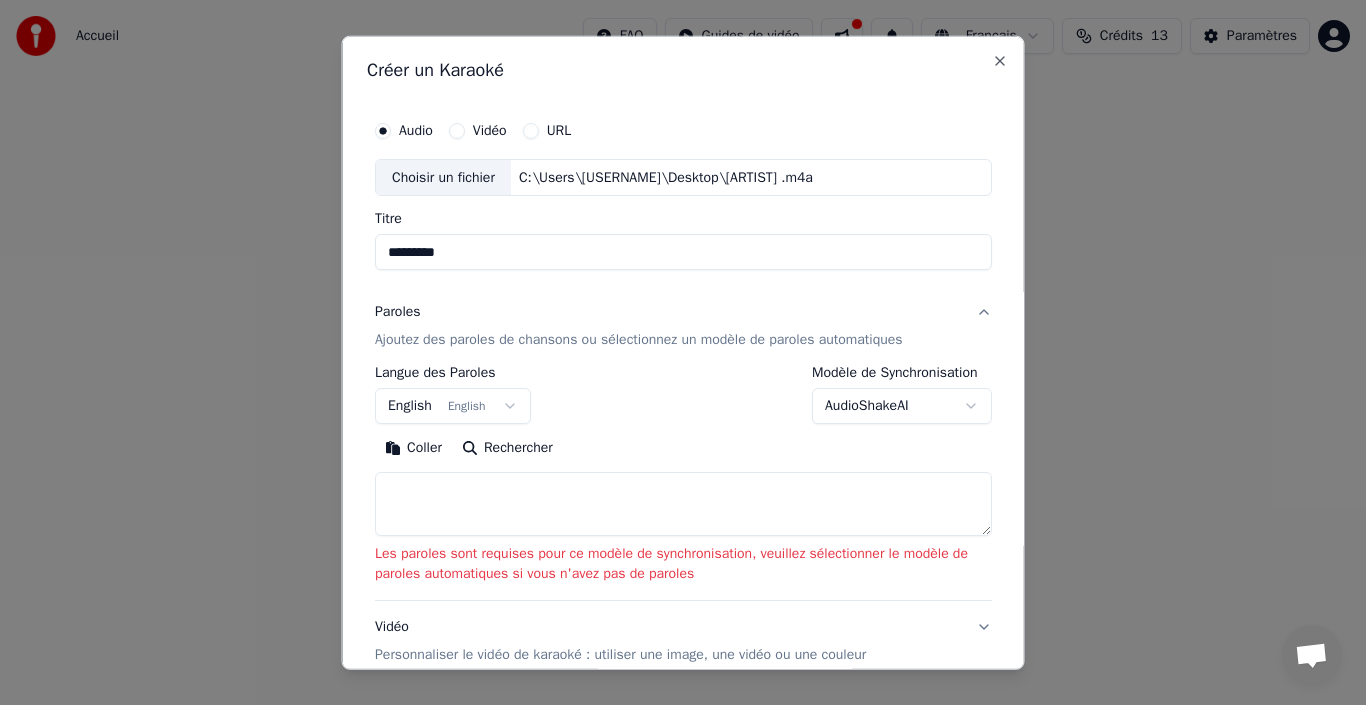 click on "**********" at bounding box center (683, 300) 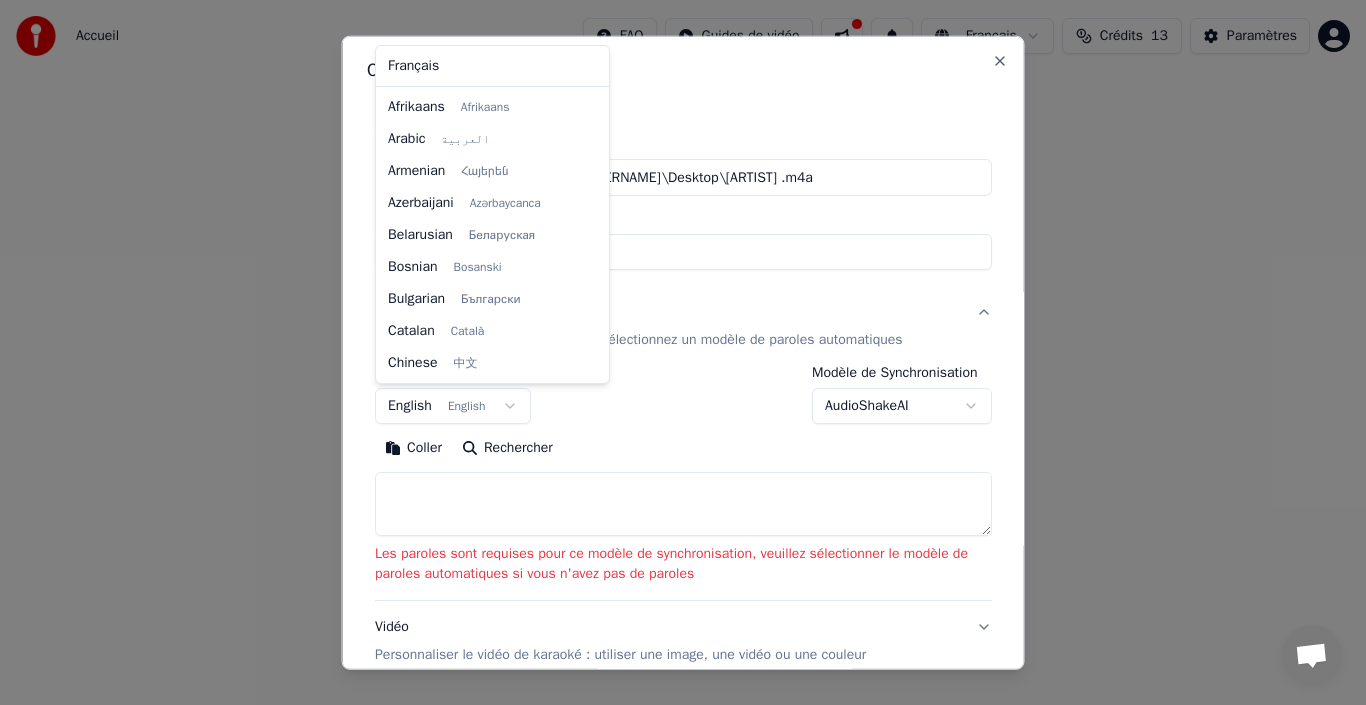 click on "**********" at bounding box center (683, 300) 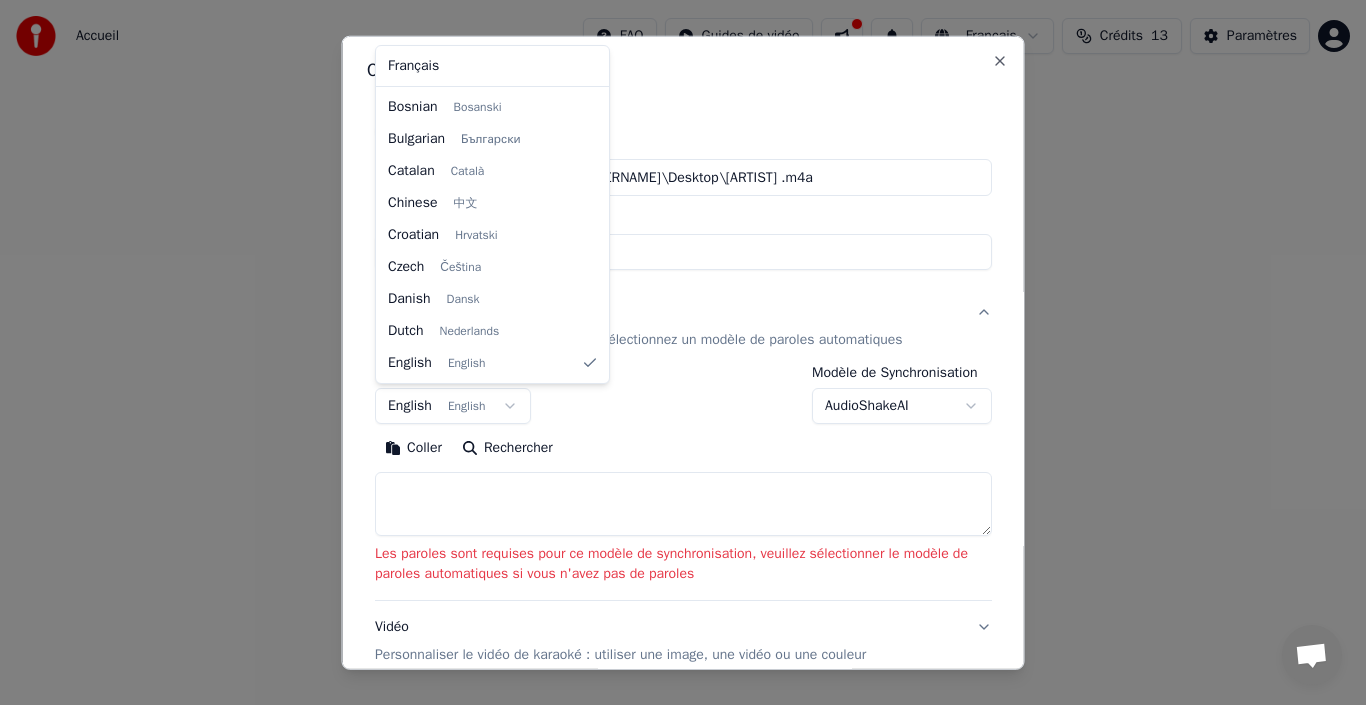 select on "**" 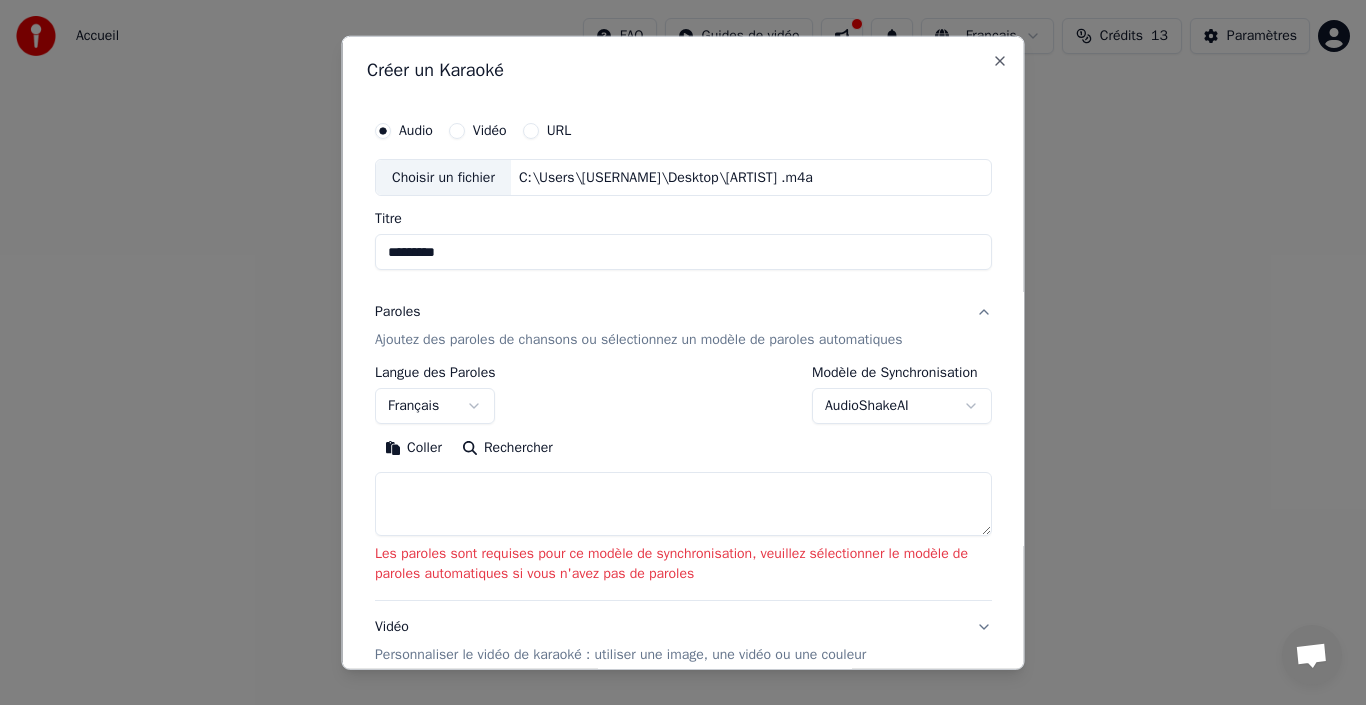 click on "**********" at bounding box center (683, 300) 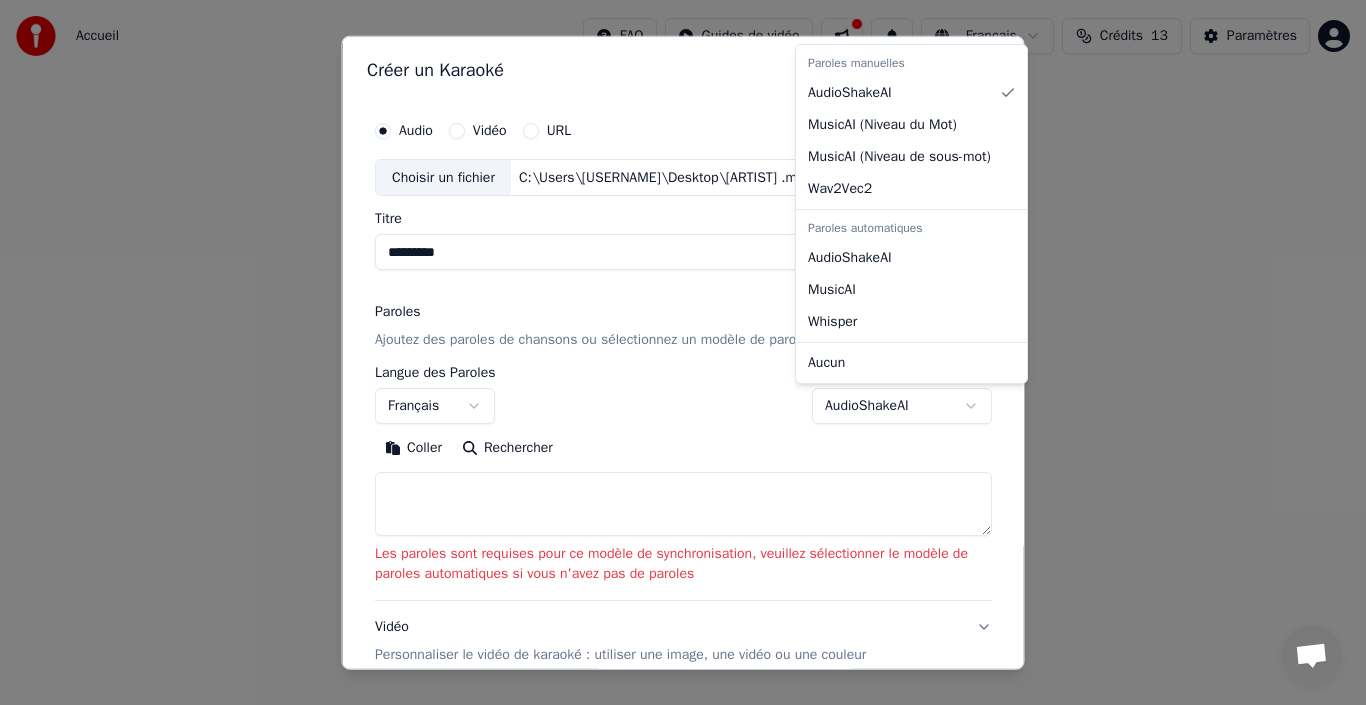 select on "****" 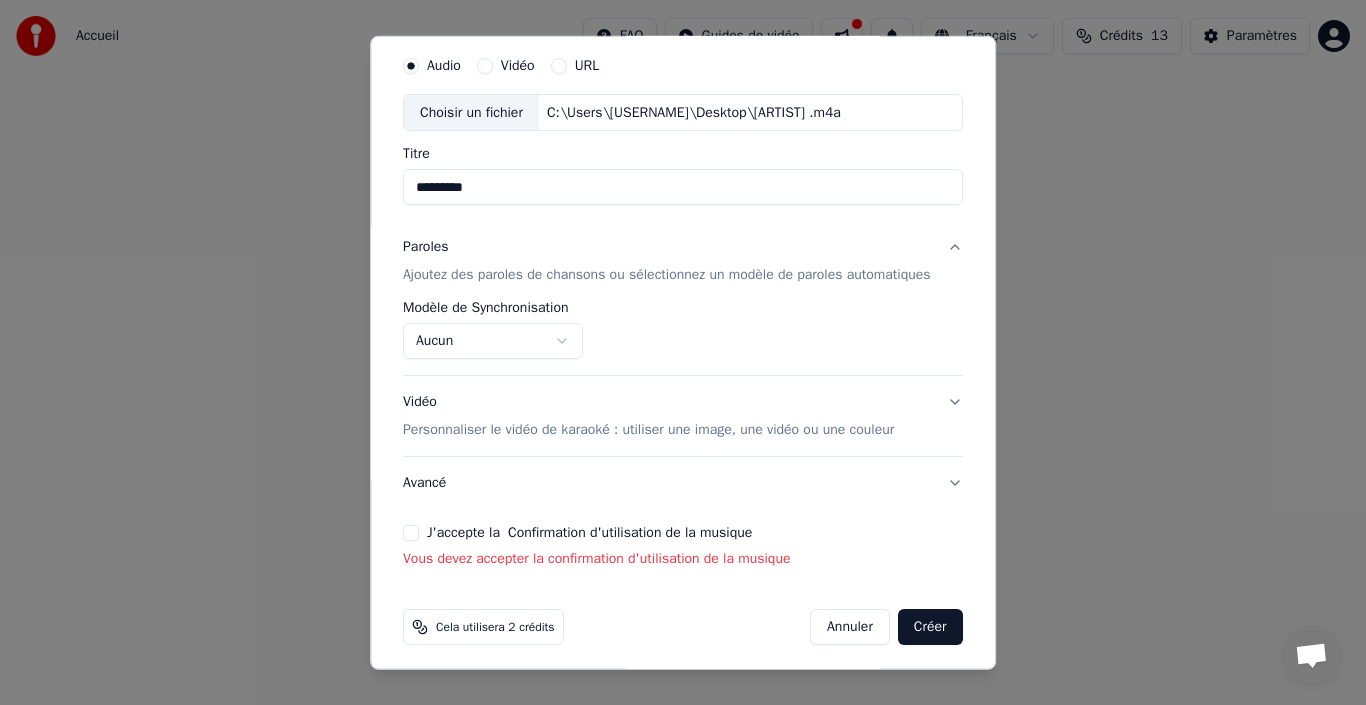 scroll, scrollTop: 73, scrollLeft: 0, axis: vertical 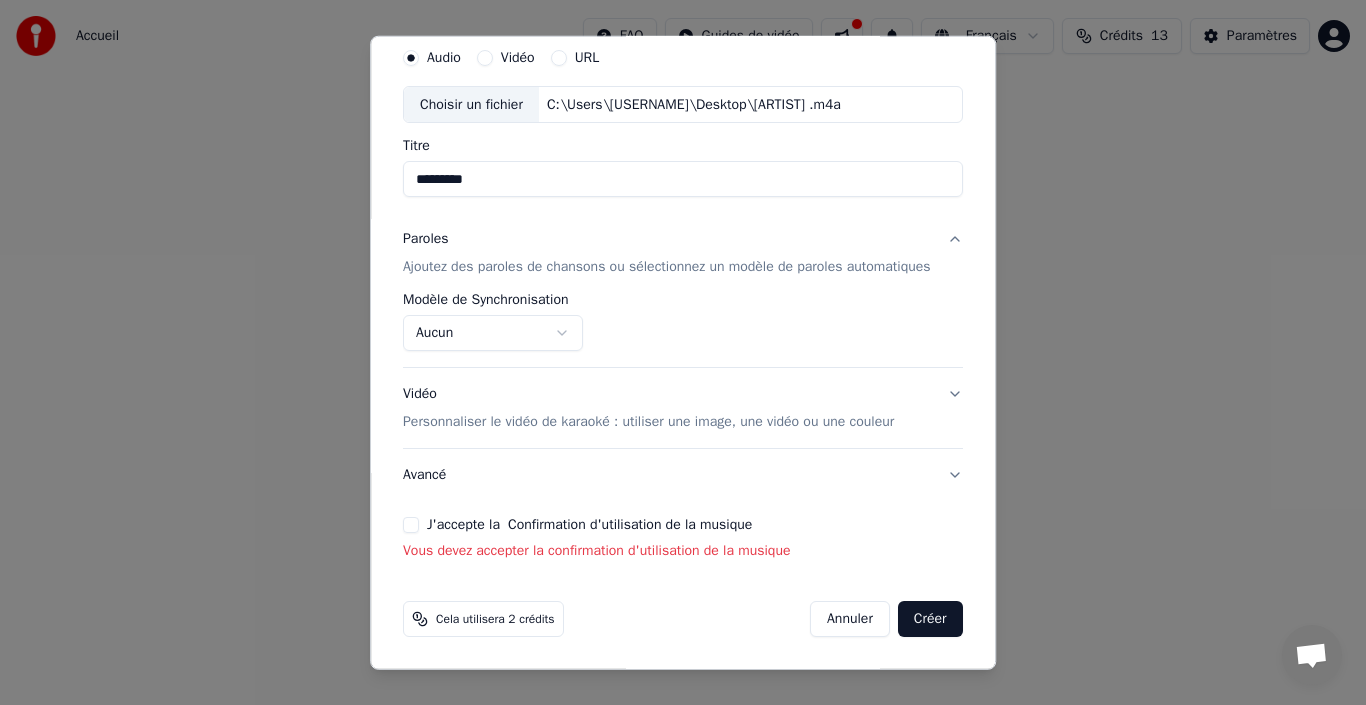 click on "J'accepte la   Confirmation d'utilisation de la musique" at bounding box center [411, 525] 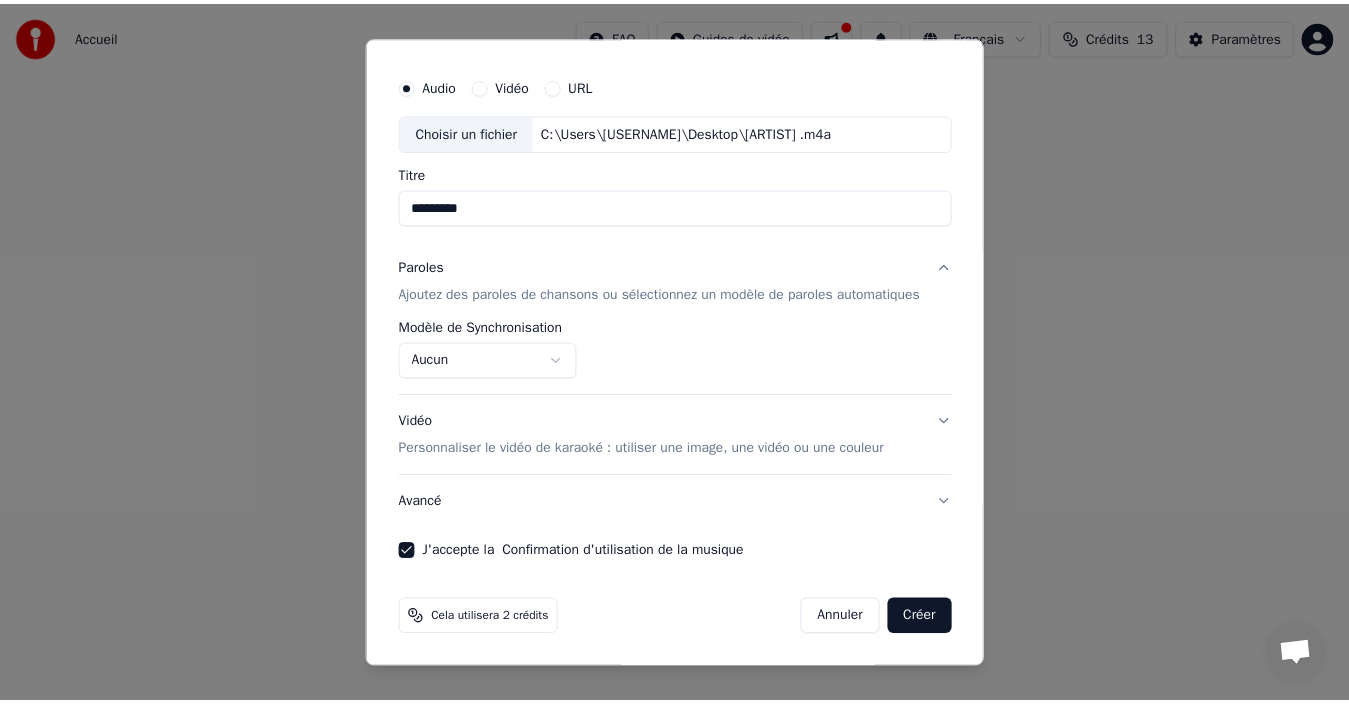 scroll, scrollTop: 45, scrollLeft: 0, axis: vertical 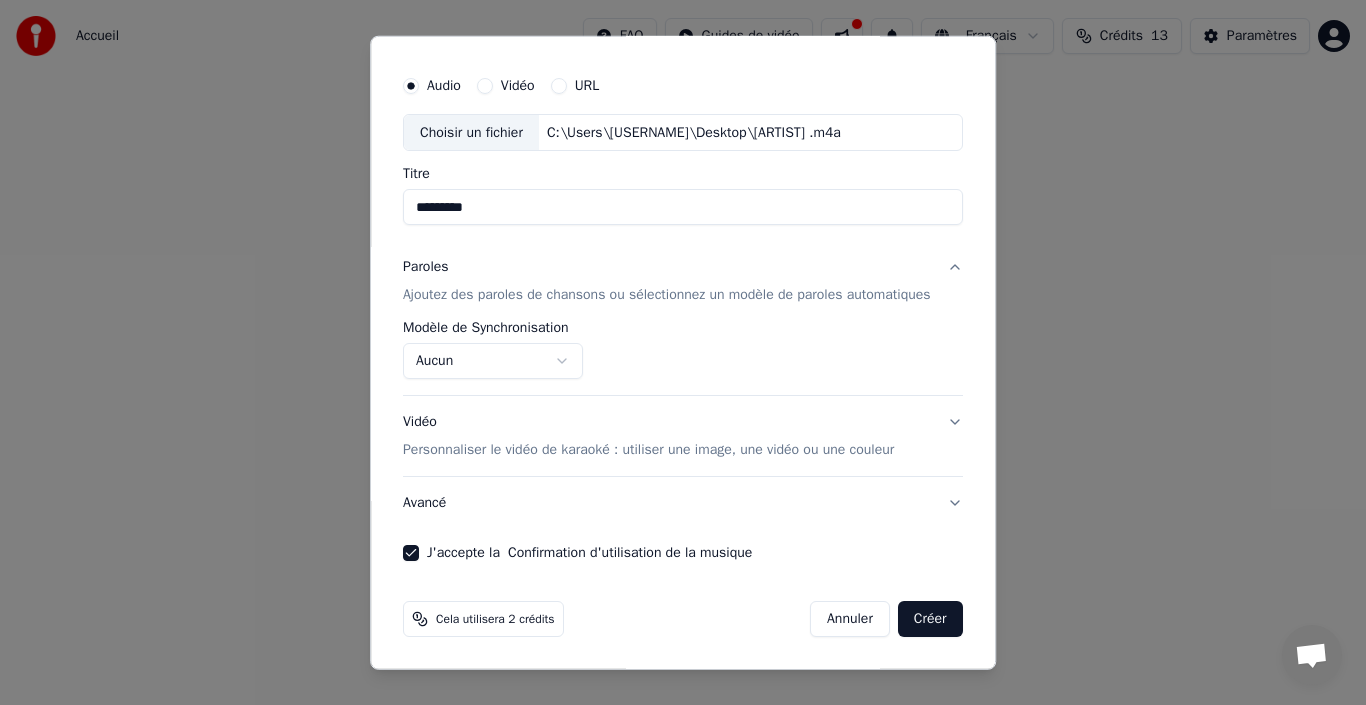 click on "Créer" at bounding box center (930, 619) 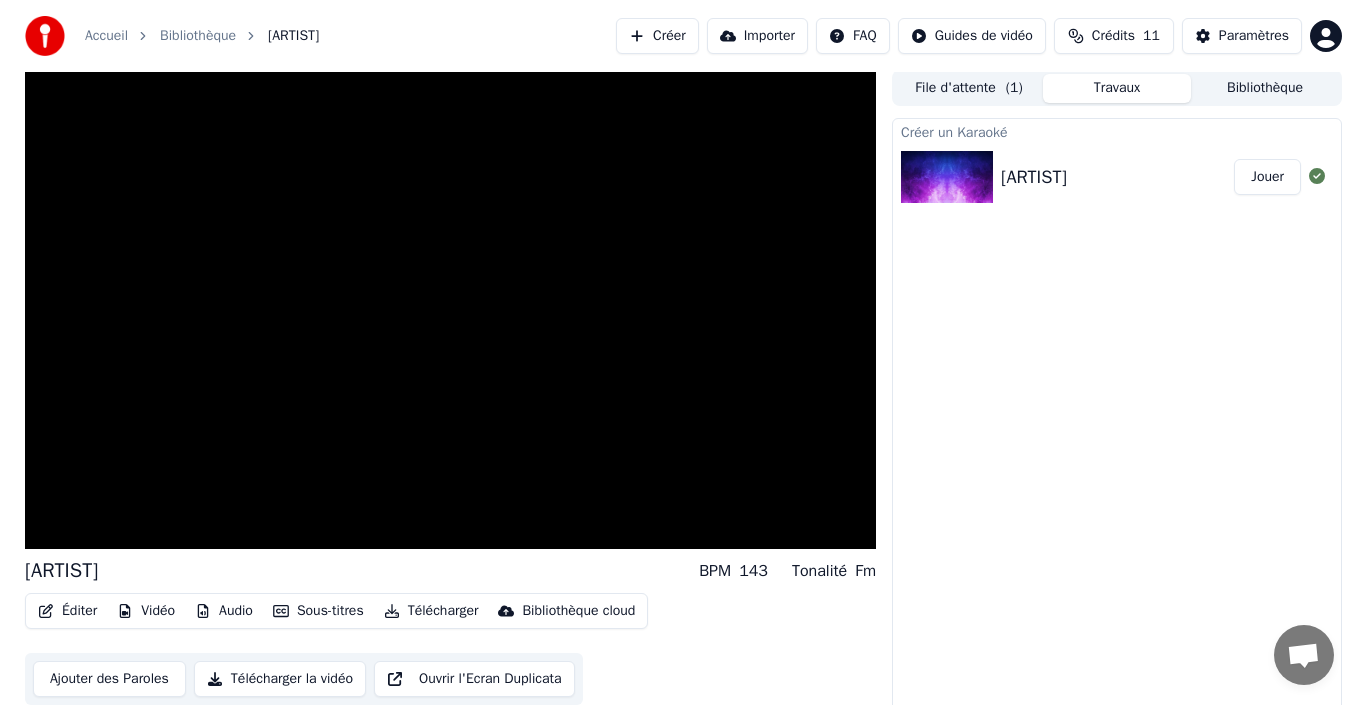 scroll, scrollTop: 14, scrollLeft: 0, axis: vertical 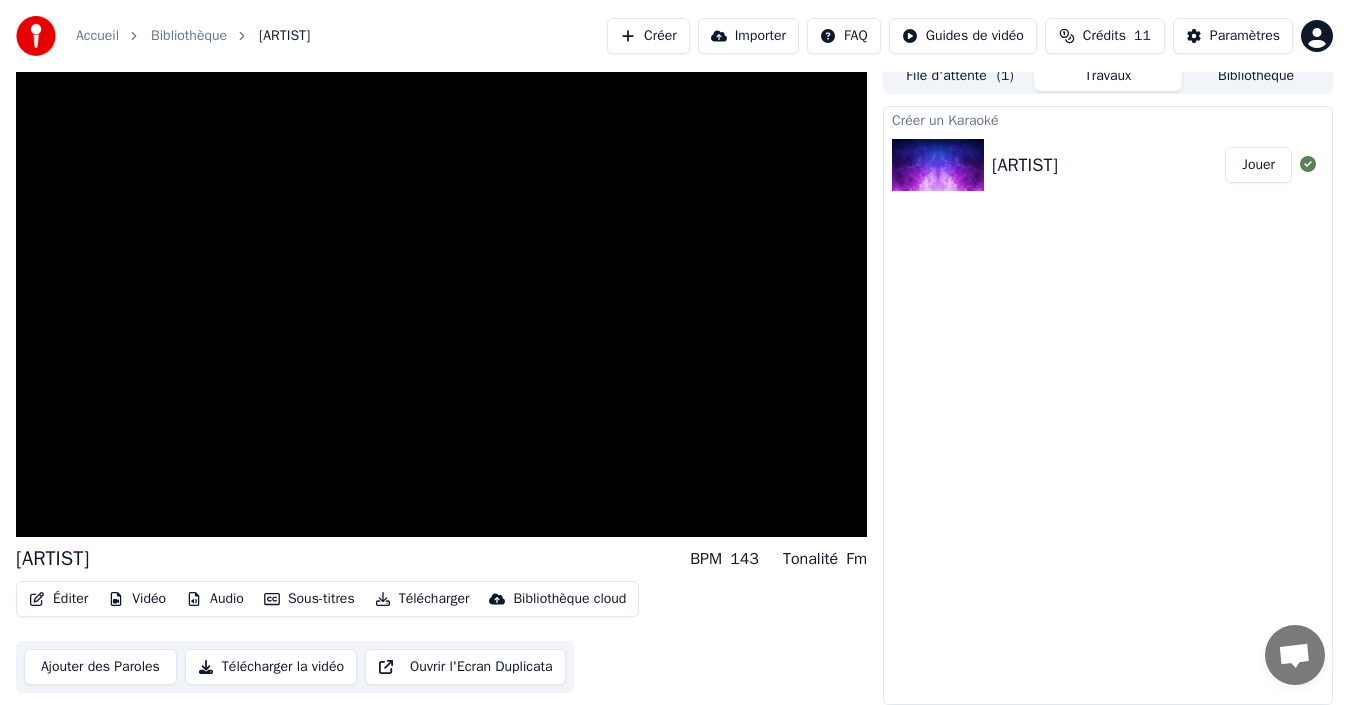 click on "Ajouter des Paroles" at bounding box center (100, 667) 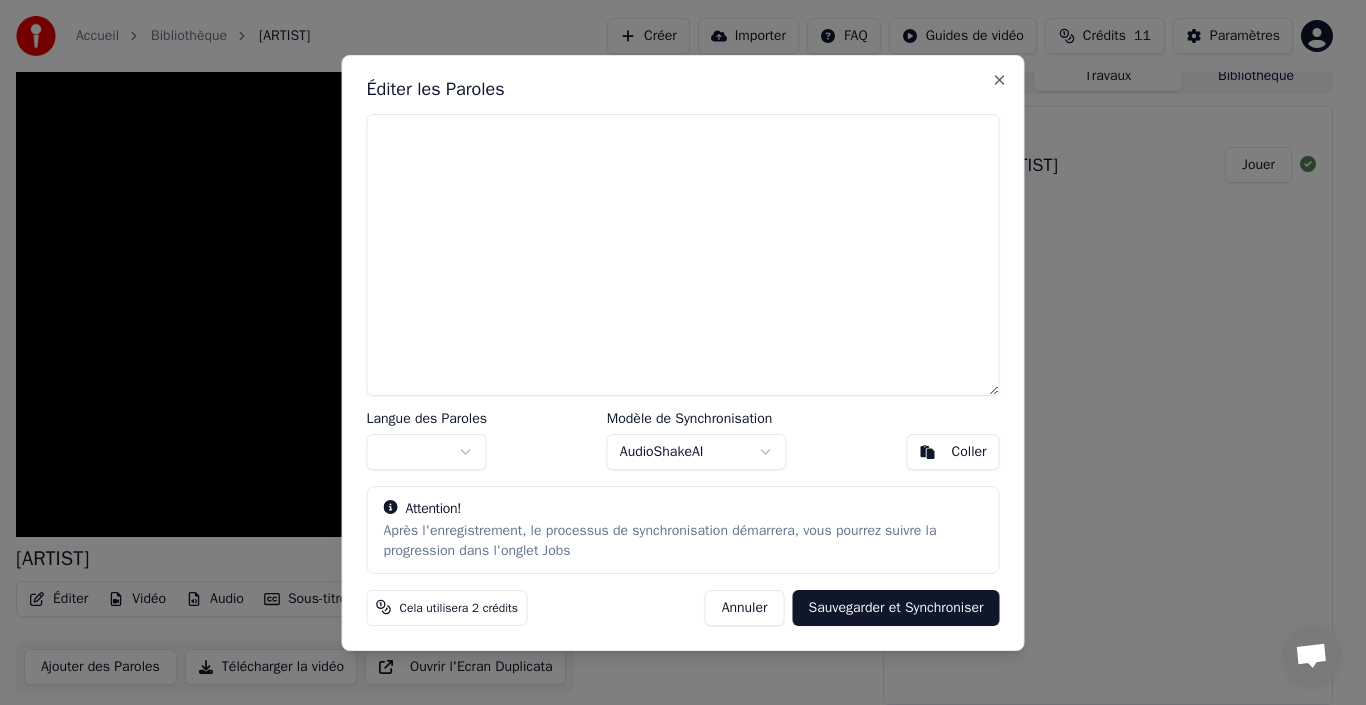 click at bounding box center (683, 352) 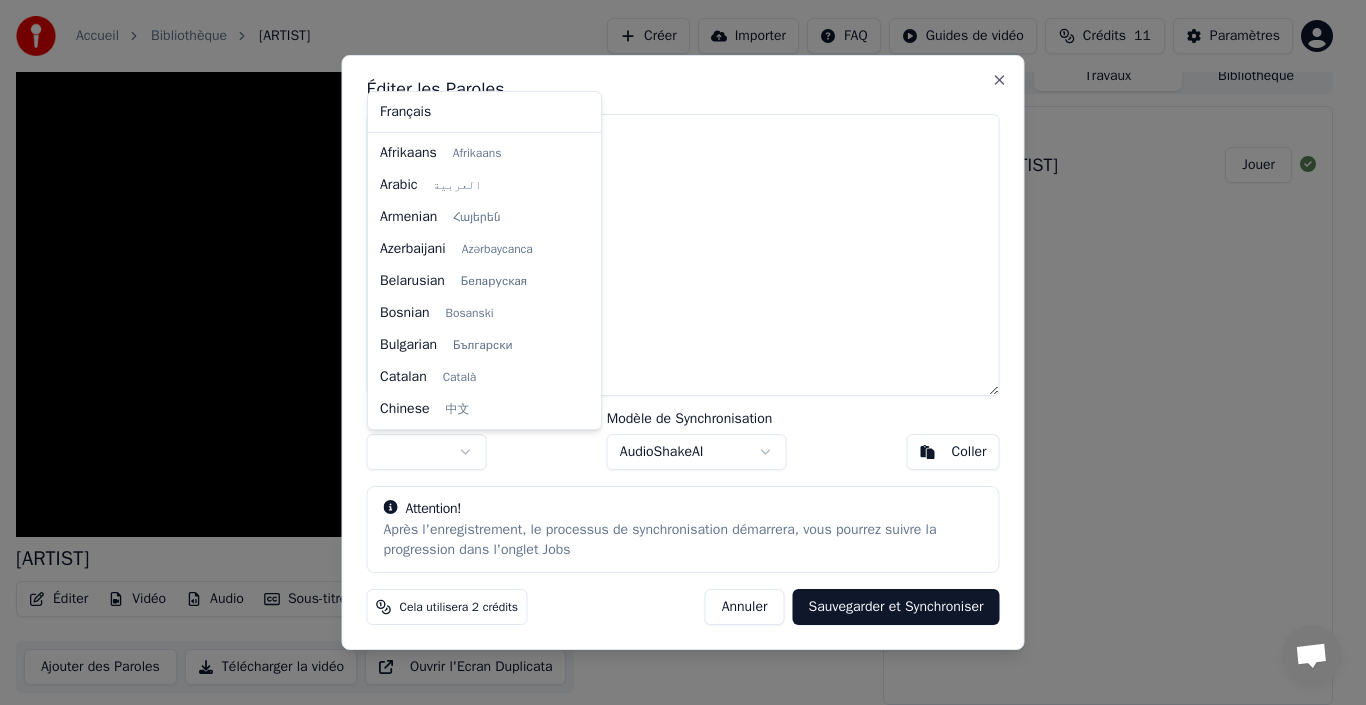 click on "Accueil Bibliothèque Aznavour Créer Importer FAQ Guides de vidéo Crédits 11 Paramètres Aznavour BPM 143 Tonalité Fm Éditer Vidéo Audio Sous-titres Télécharger Bibliothèque cloud Ajouter des Paroles Télécharger la vidéo Ouvrir l'Ecran Duplicata File d'attente ( 1 ) Travaux Bibliothèque Créer un Karaoké Aznavour  Jouer Éditer les Paroles Langue des Paroles Modèle de Synchronisation AudioShakeAI Coller Attention! Après l'enregistrement, le processus de synchronisation démarrera, vous pourrez suivre la progression dans l'onglet Jobs Cela utilisera 2 crédits Annuler Sauvegarder et Synchroniser Close Français Afrikaans Afrikaans Arabic العربية Armenian Հայերեն Azerbaijani Azərbaycanca Belarusian Беларуская Bosnian Bosanski Bulgarian Български Catalan Català Chinese 中文 Croatian Hrvatski Czech Čeština Danish Dansk Dutch Nederlands English English Estonian Eesti Filipino Filipino Finnish Suomi Galician Galego German Deutsch Greek Ελληνικά Hebrew" at bounding box center (674, 338) 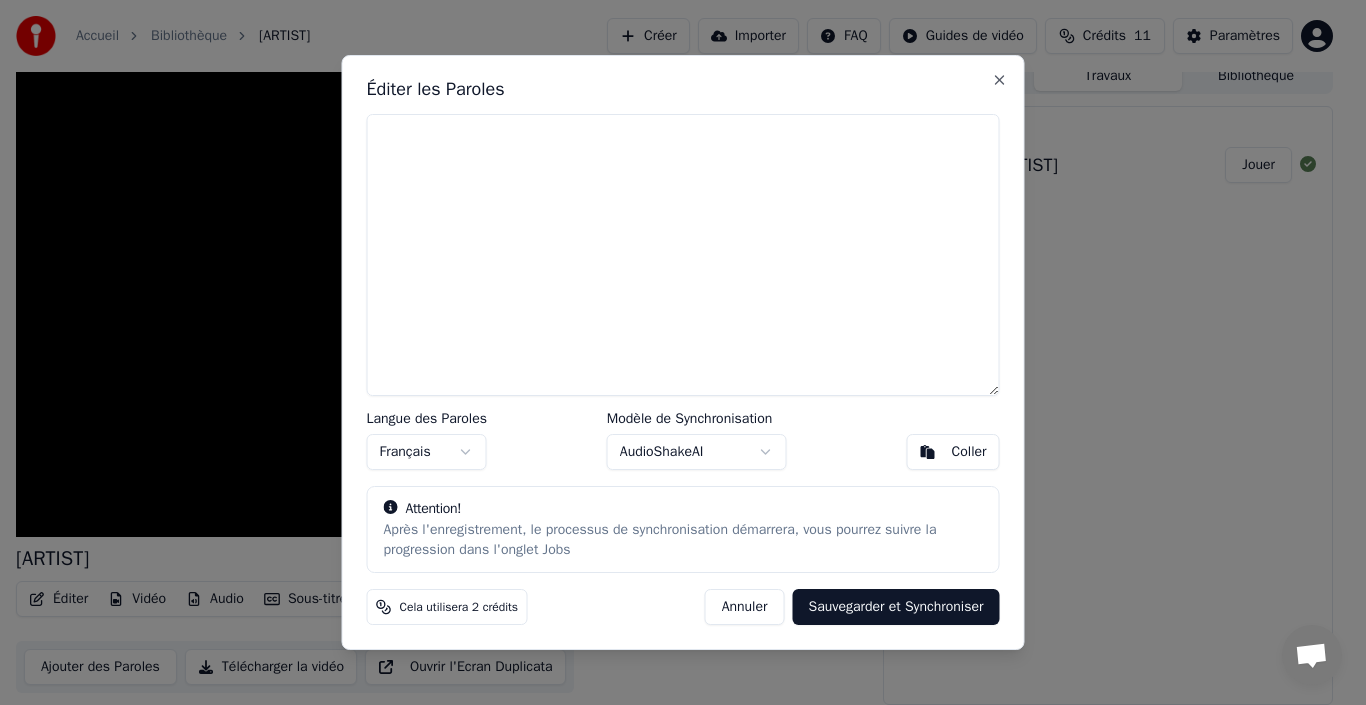 click at bounding box center [683, 255] 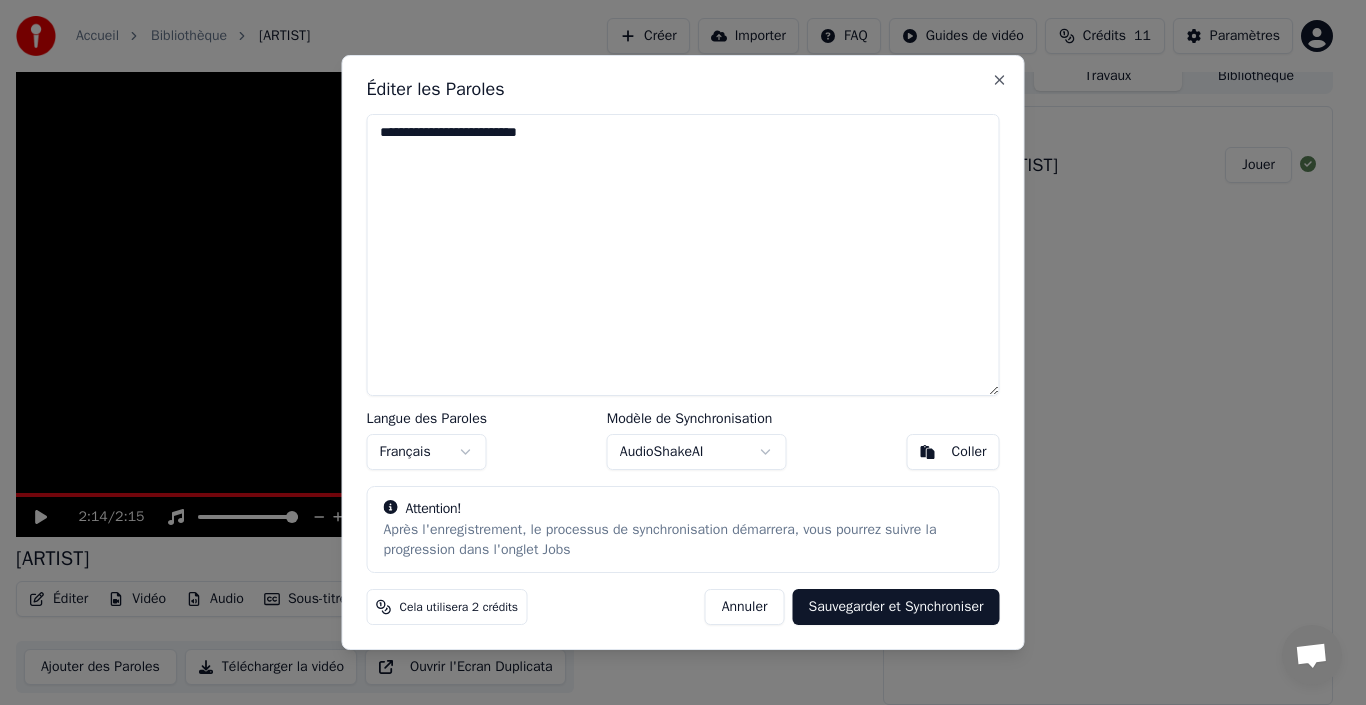 paste on "**********" 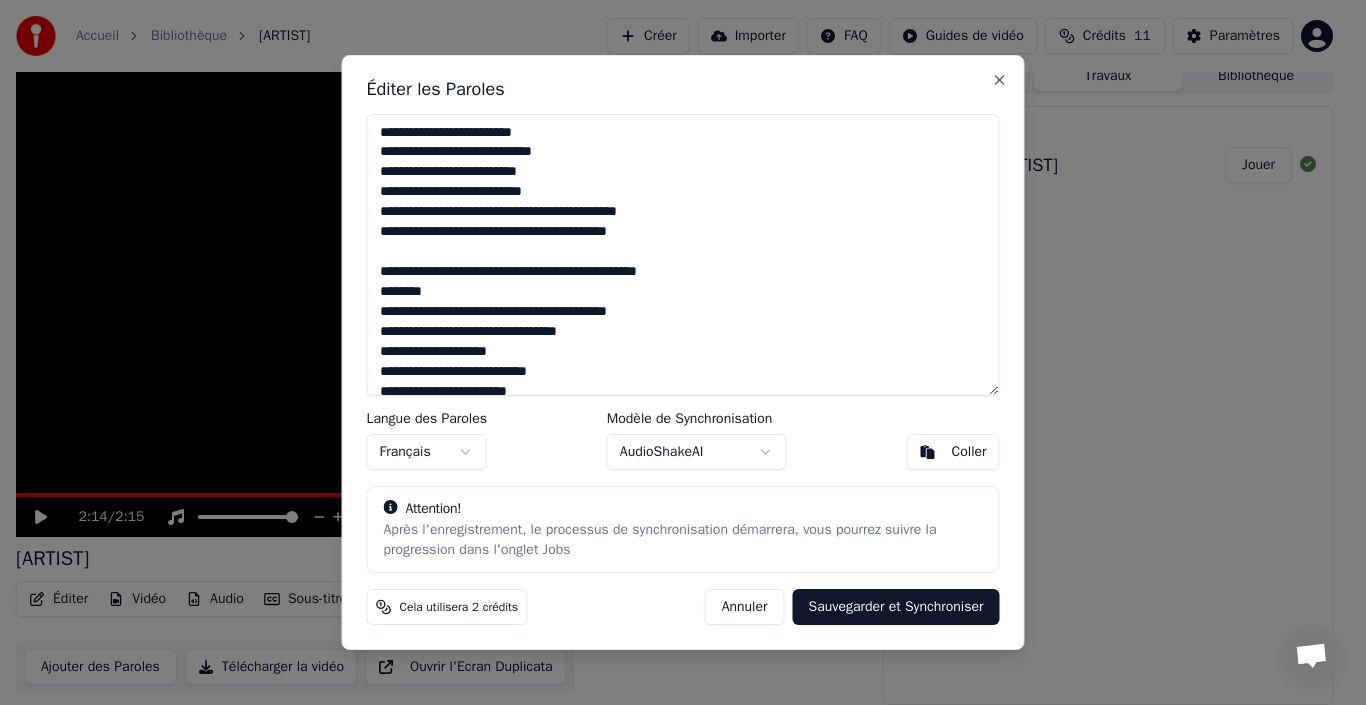 scroll, scrollTop: 407, scrollLeft: 0, axis: vertical 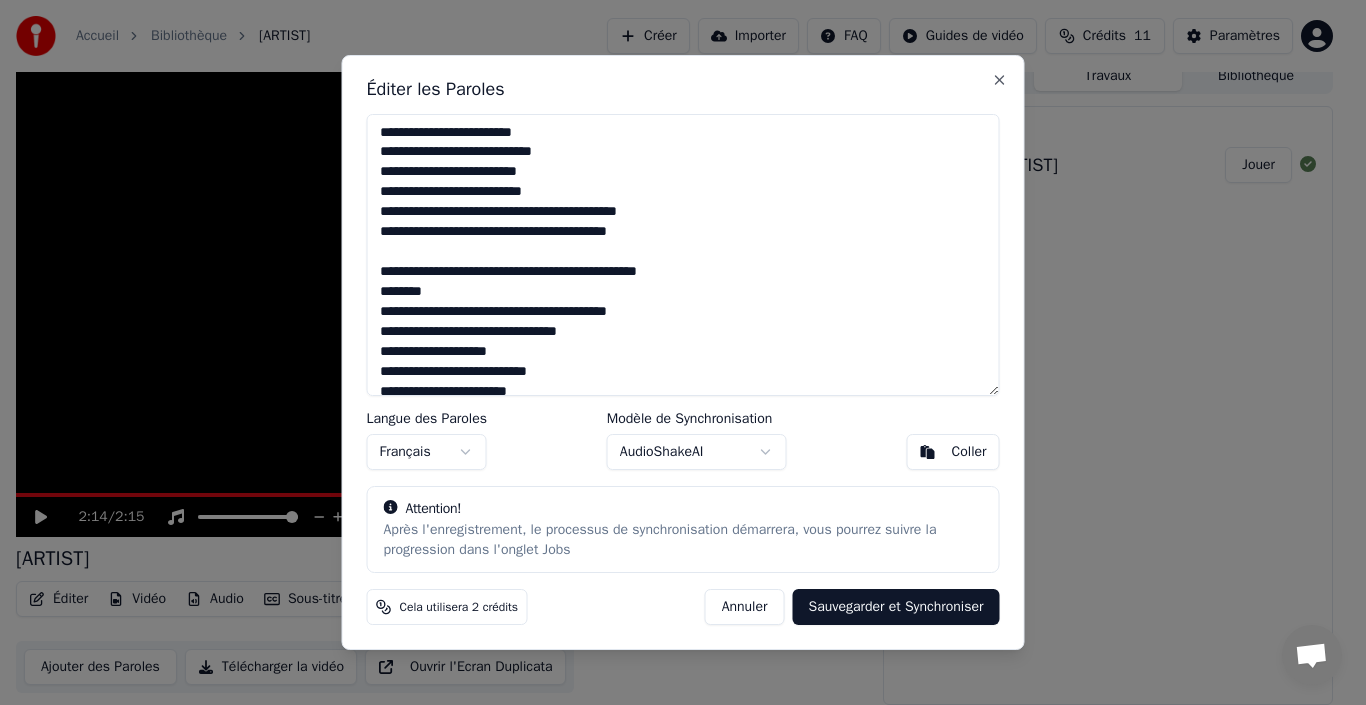 click on "Sauvegarder et Synchroniser" at bounding box center [895, 607] 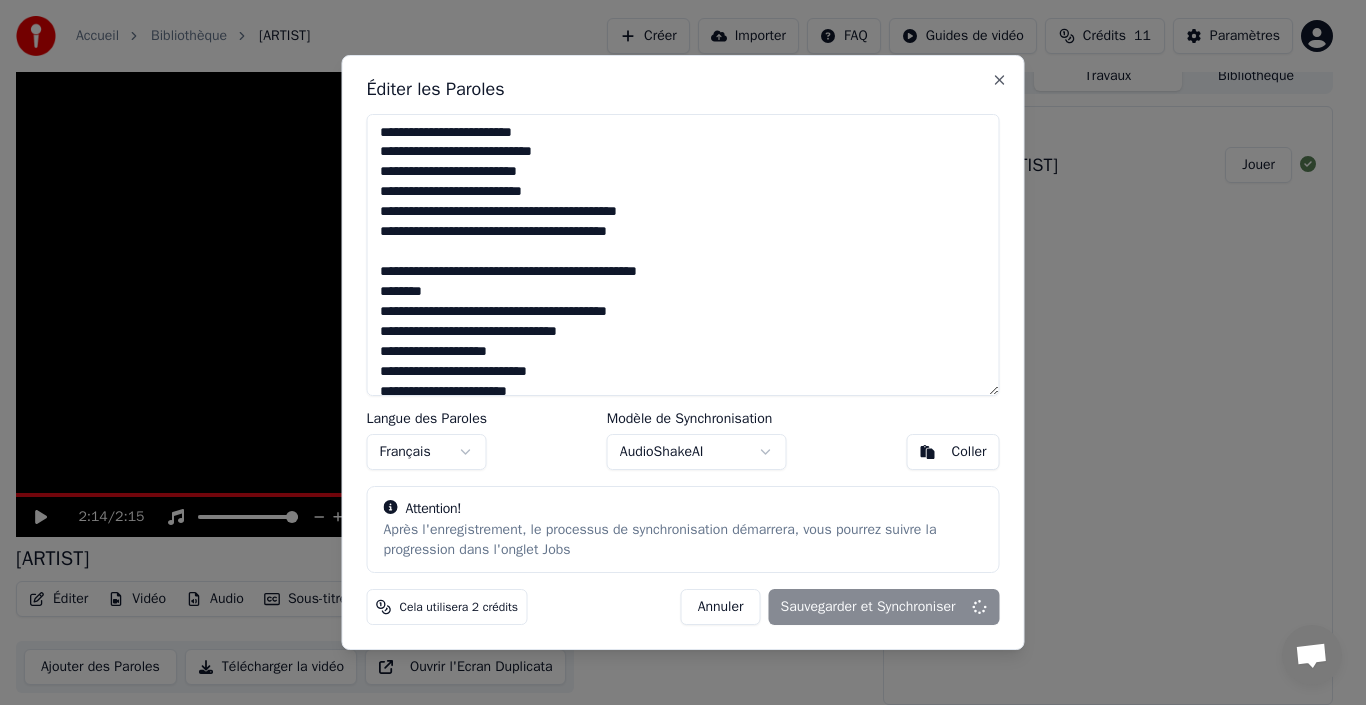 type on "**********" 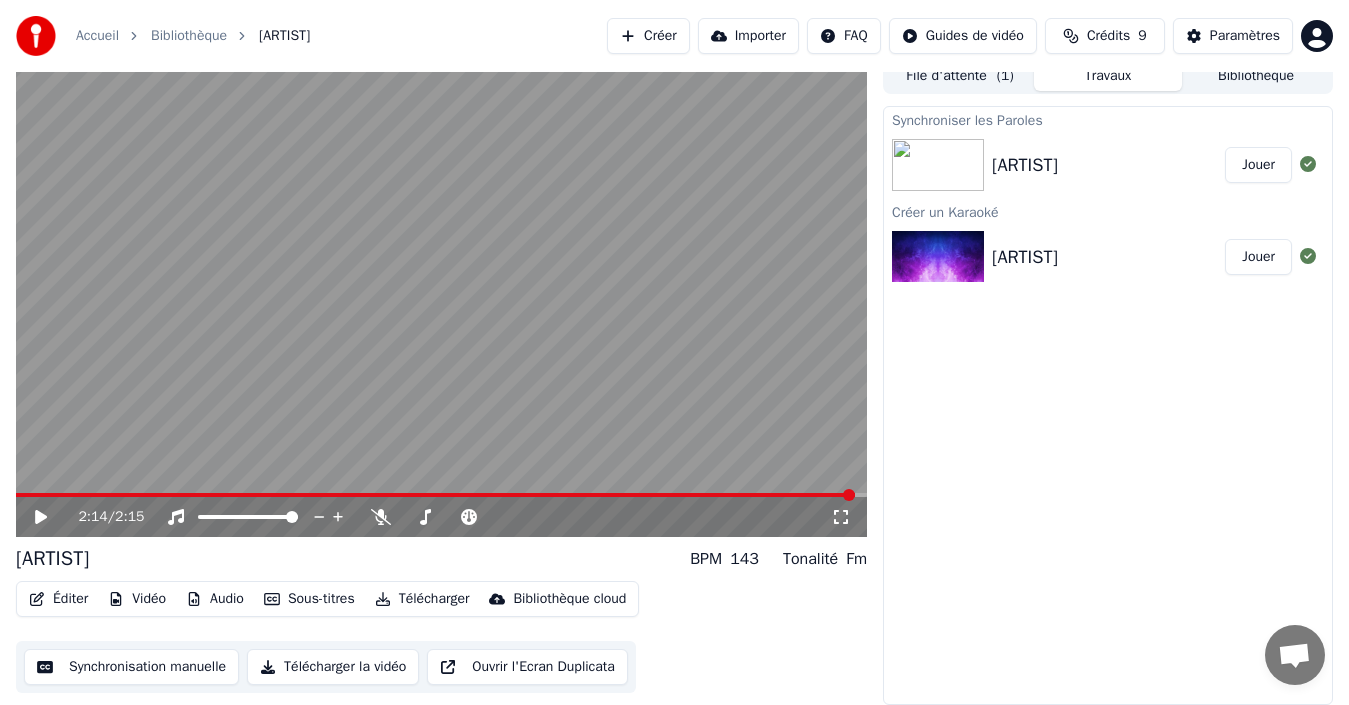 click 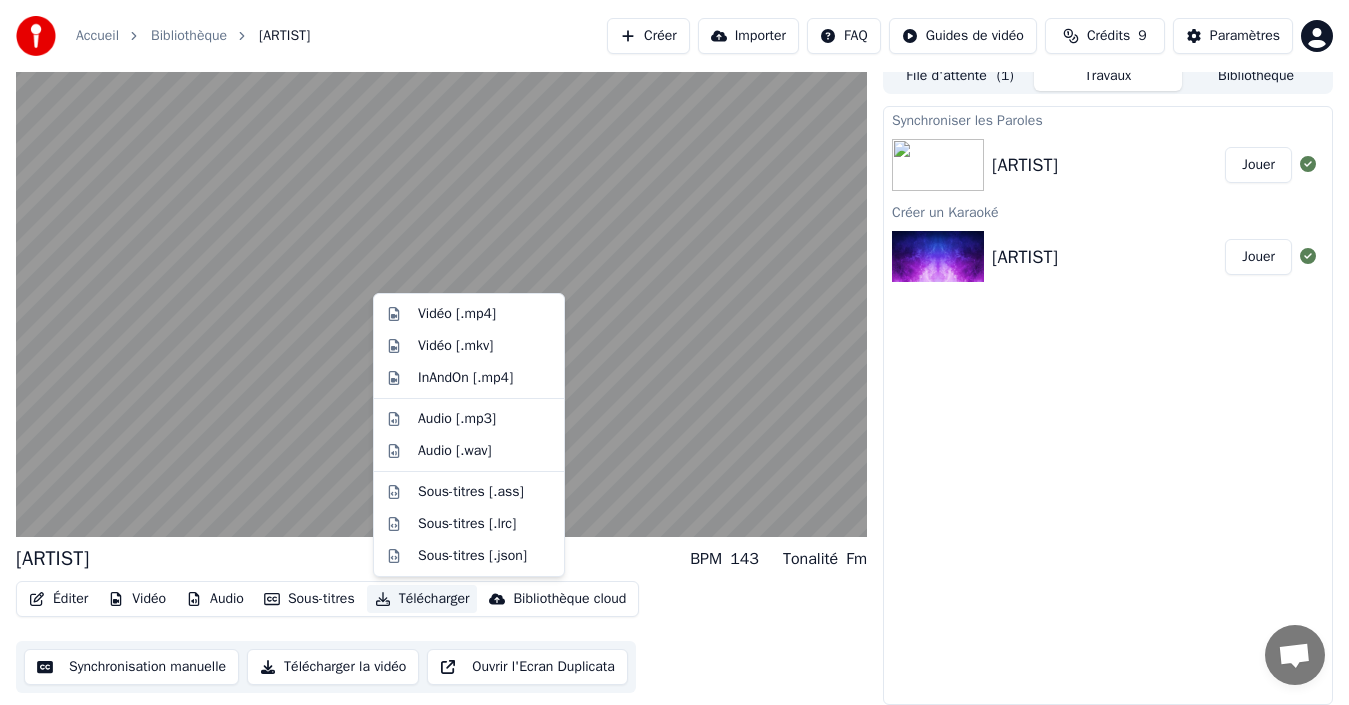 click on "Télécharger" at bounding box center (422, 599) 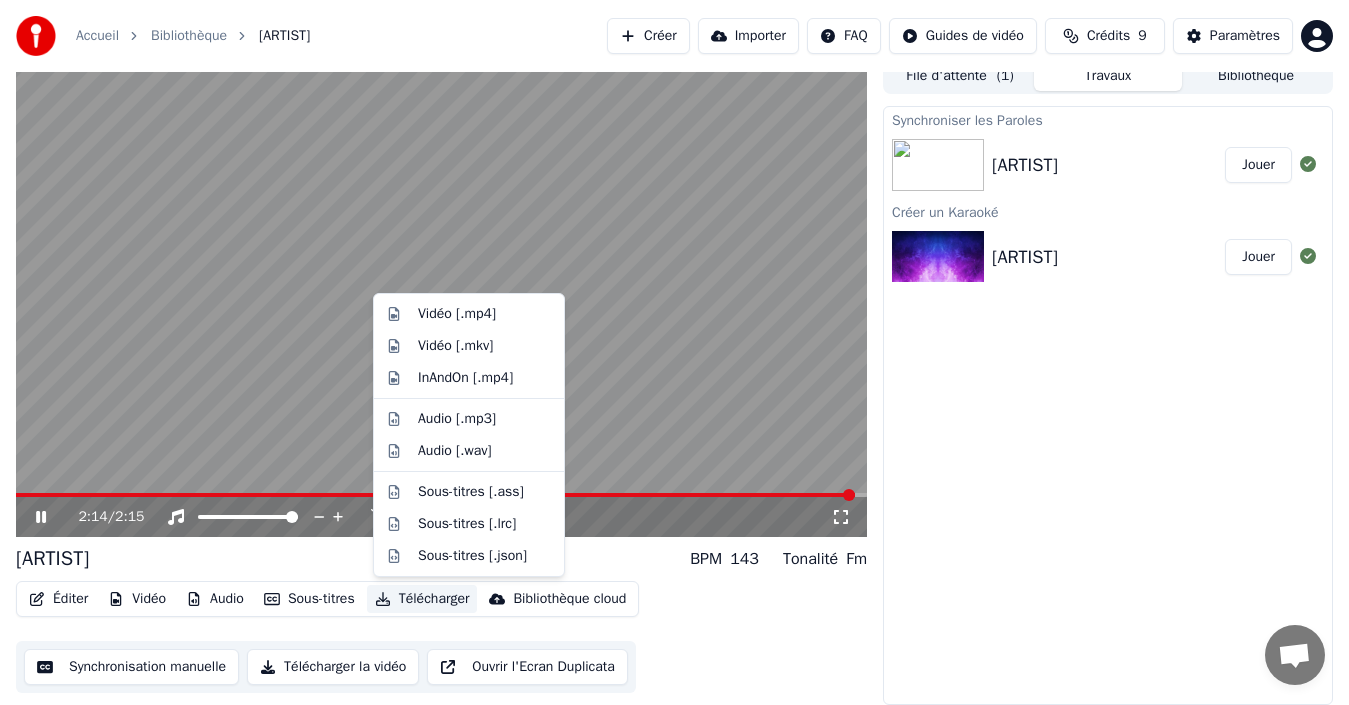 click at bounding box center (441, 297) 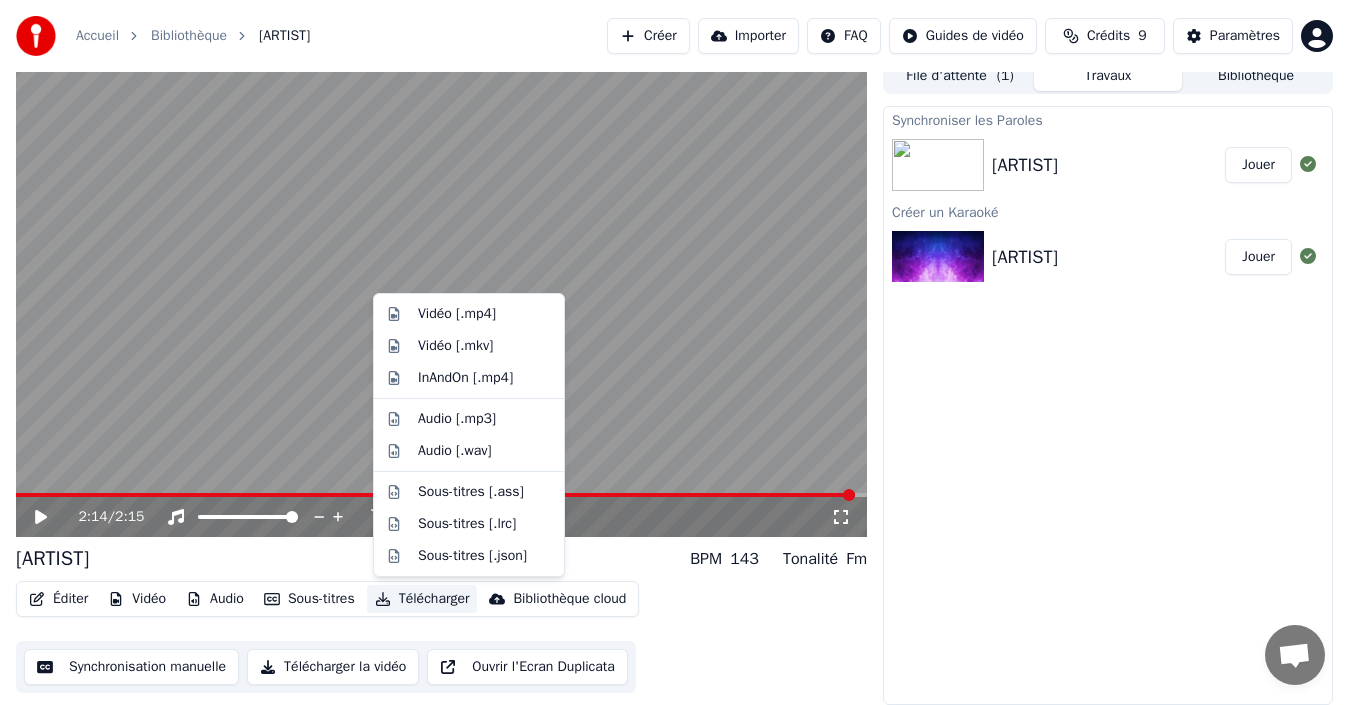 click on "Télécharger" at bounding box center [422, 599] 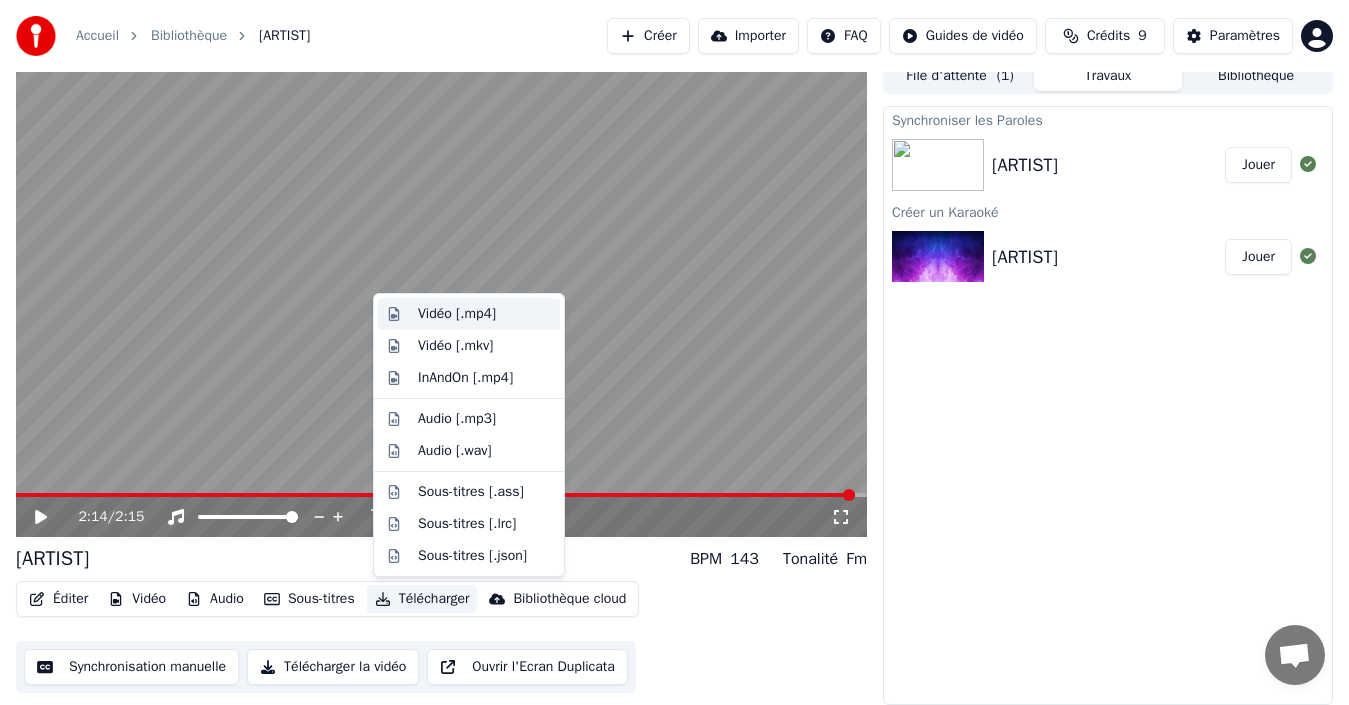 click on "Vidéo [.mp4]" at bounding box center (457, 314) 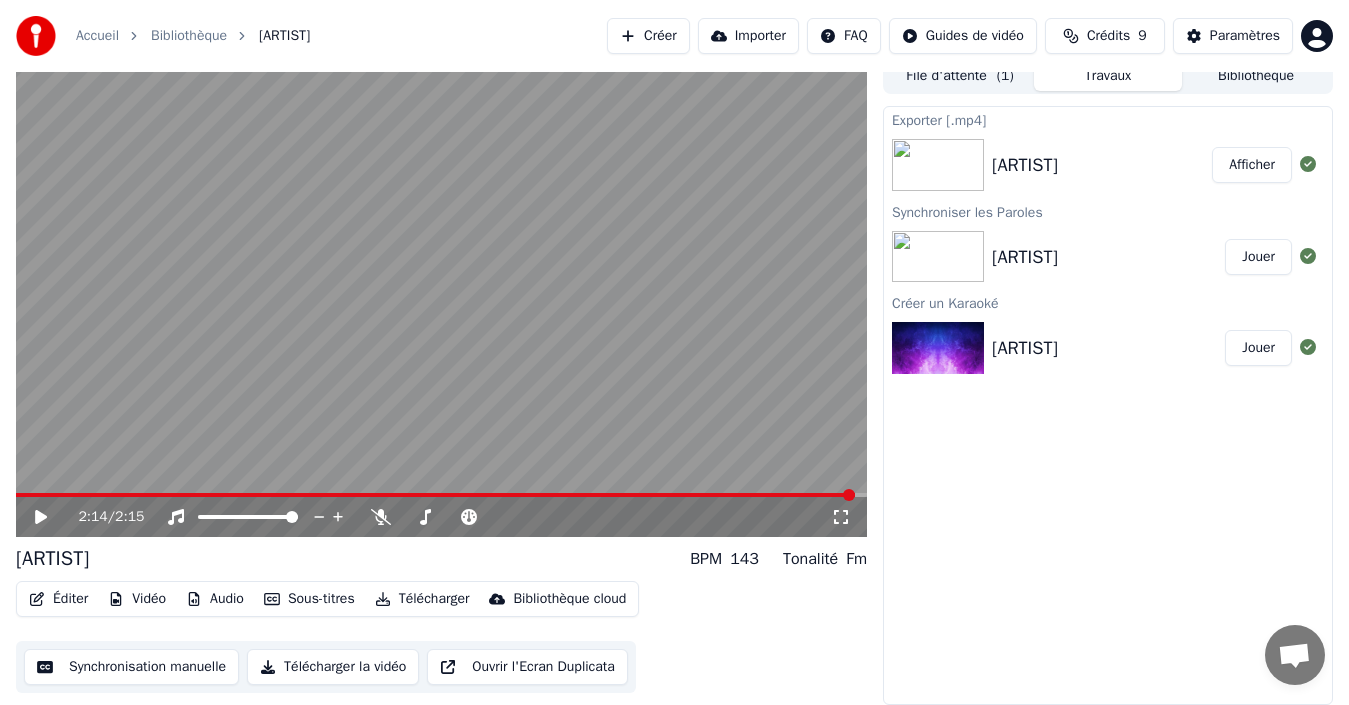 click on "Afficher" at bounding box center (1252, 165) 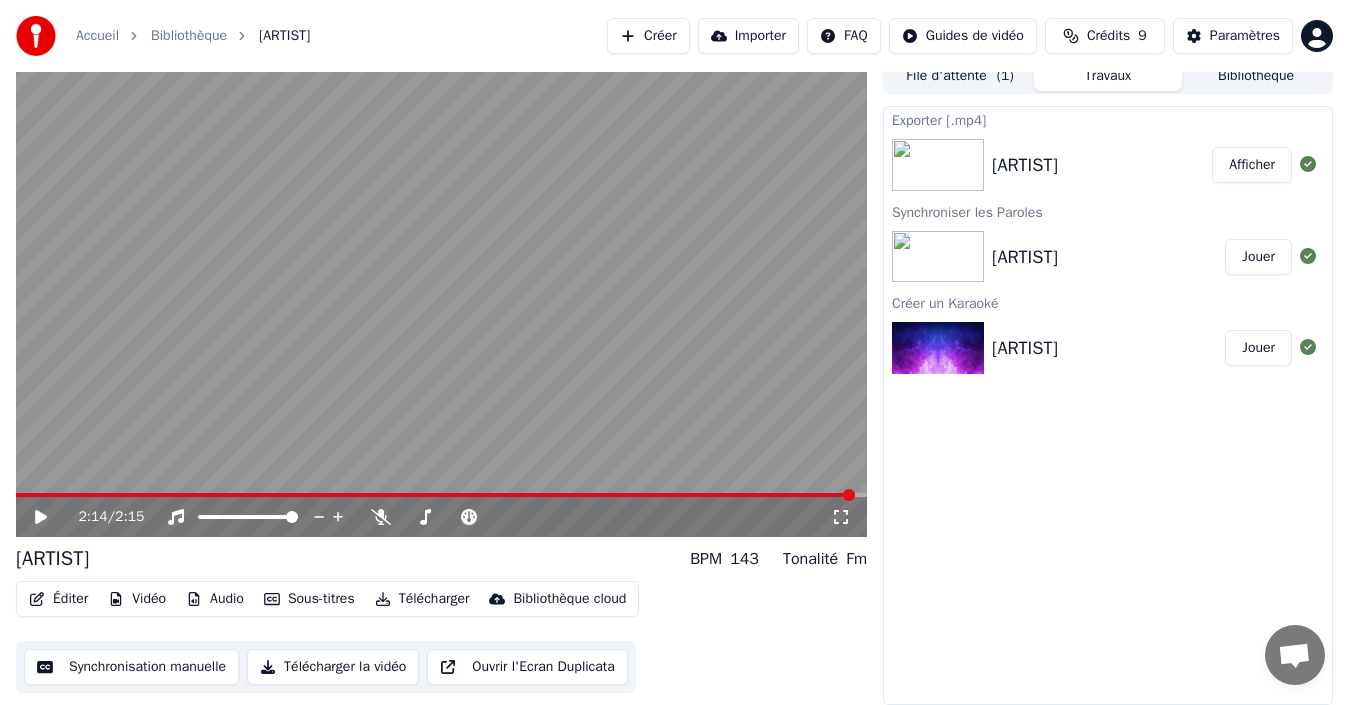 click on "Jouer" at bounding box center (1258, 257) 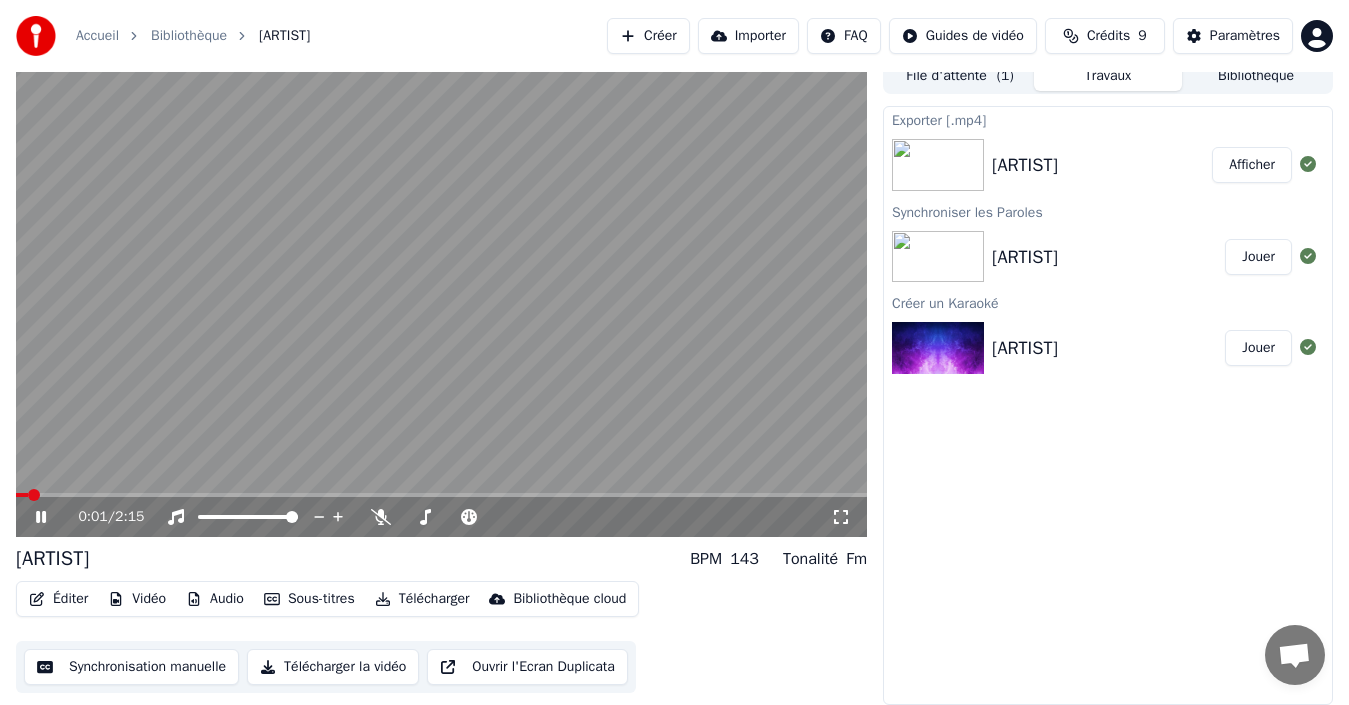 click at bounding box center [441, 297] 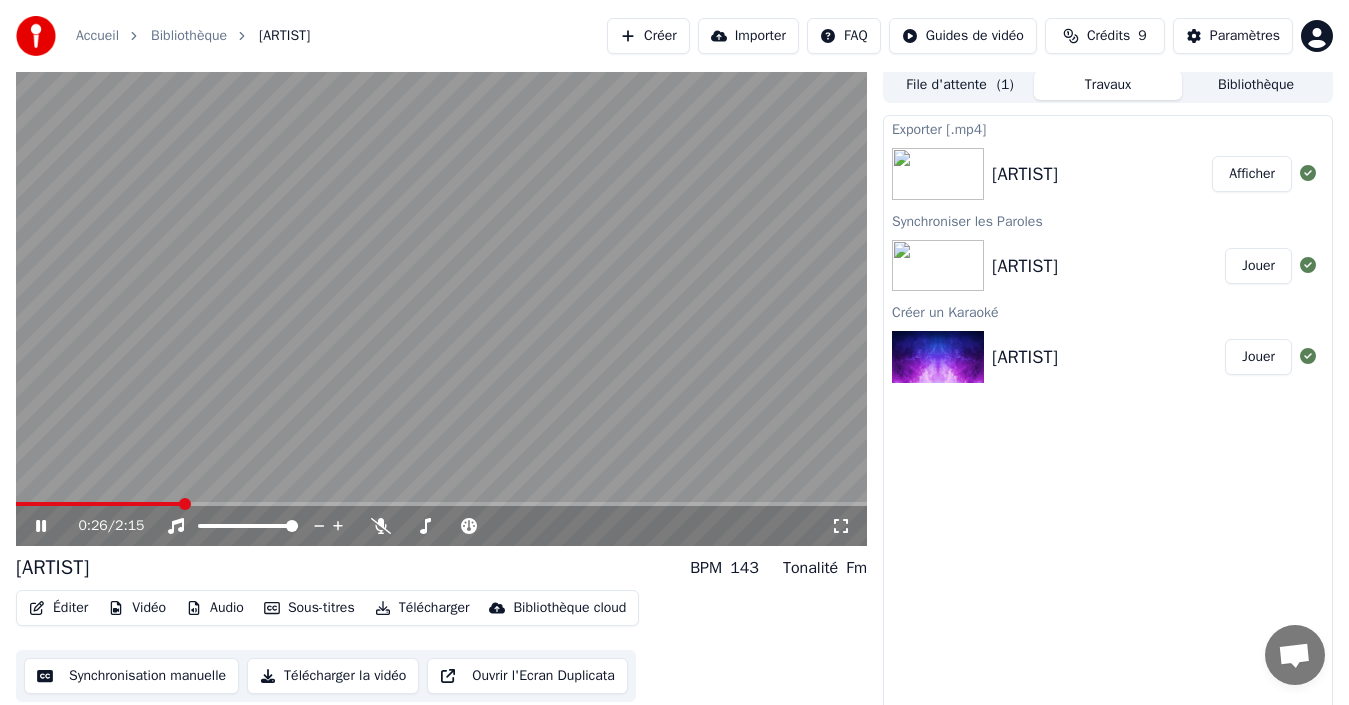 scroll, scrollTop: 14, scrollLeft: 0, axis: vertical 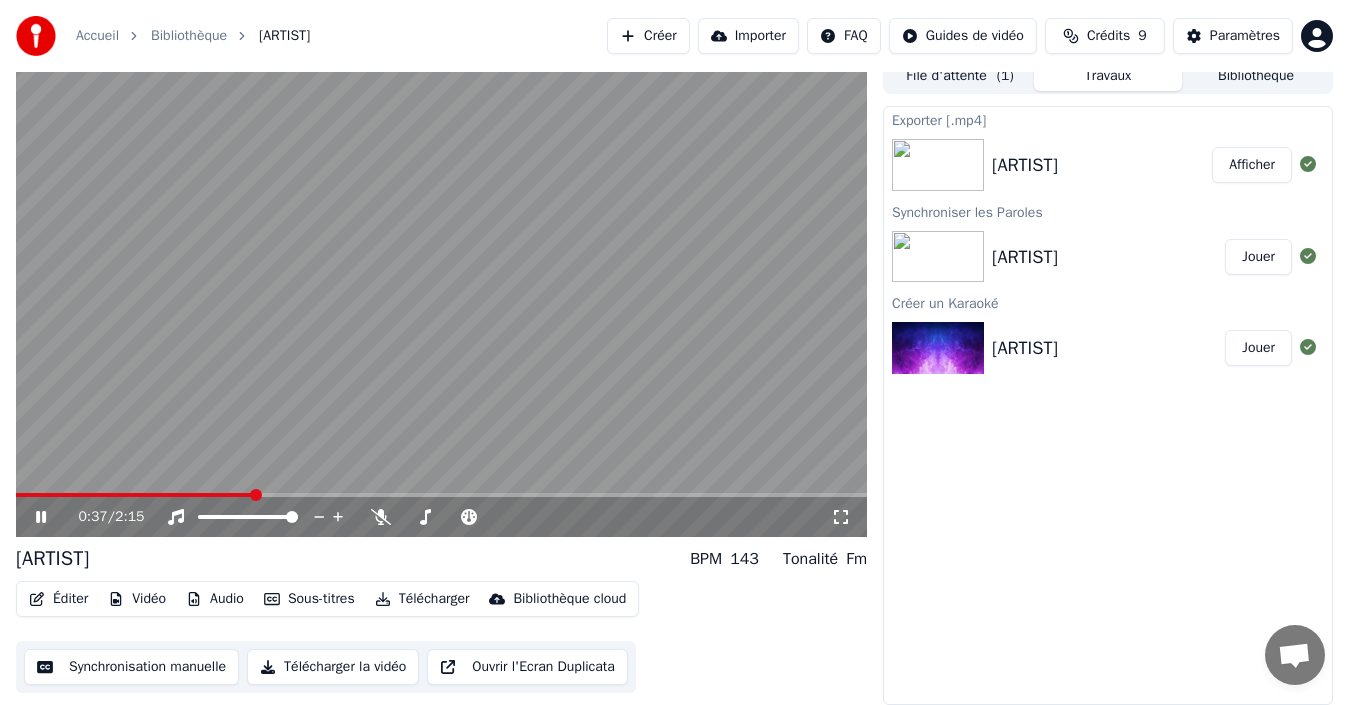 click at bounding box center [938, 257] 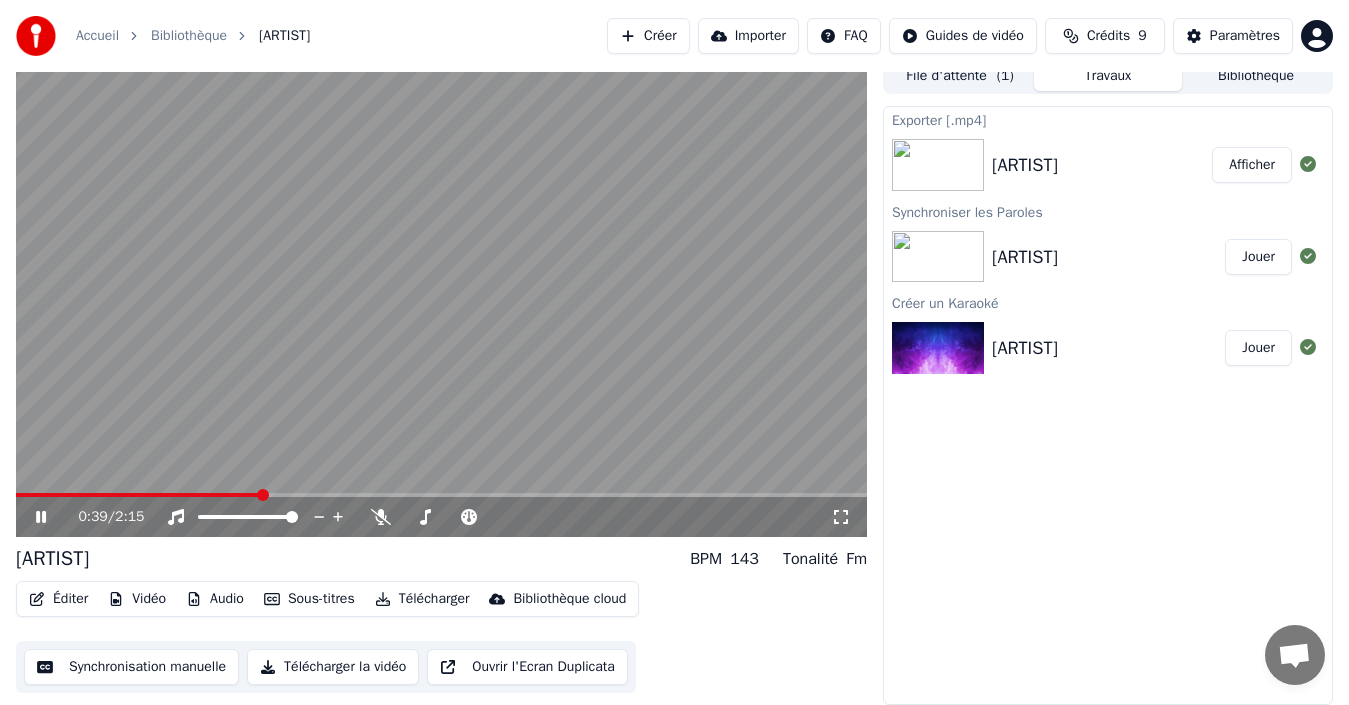 click on "[ARTIST]" at bounding box center (1025, 257) 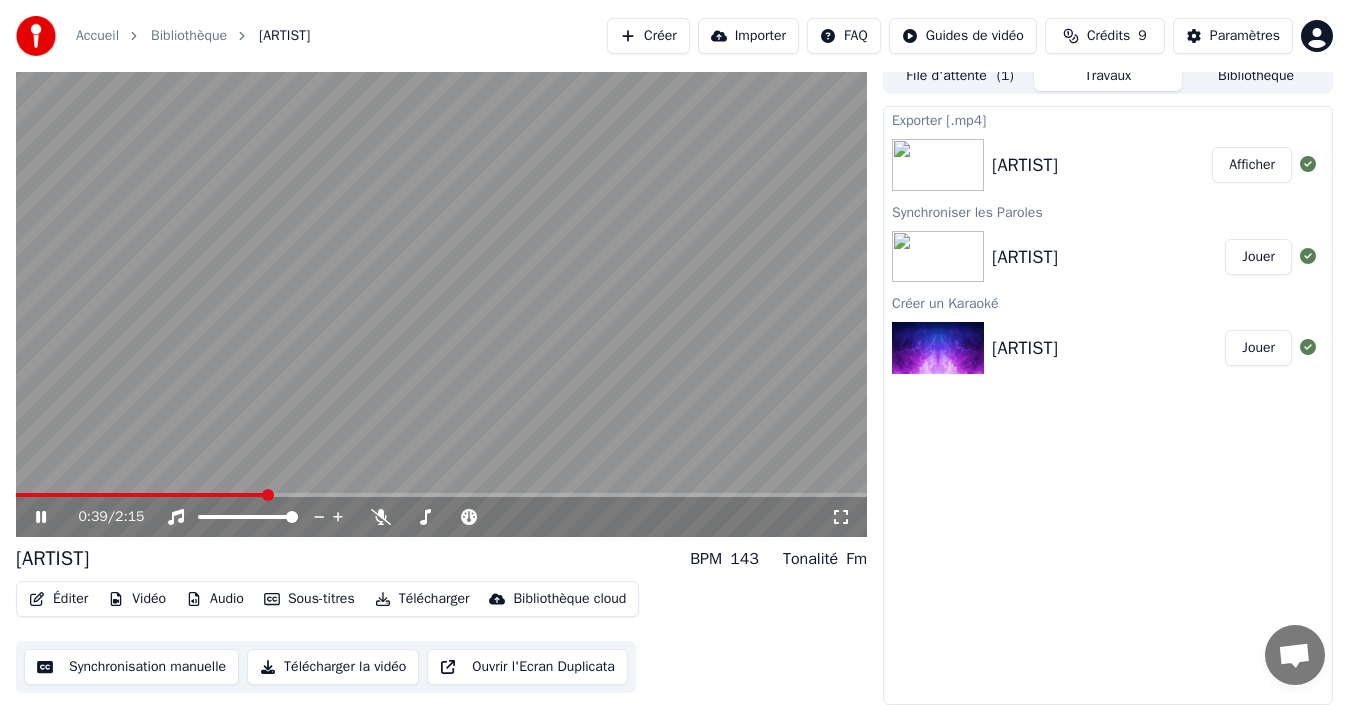 click on "[ARTIST]" at bounding box center [1025, 257] 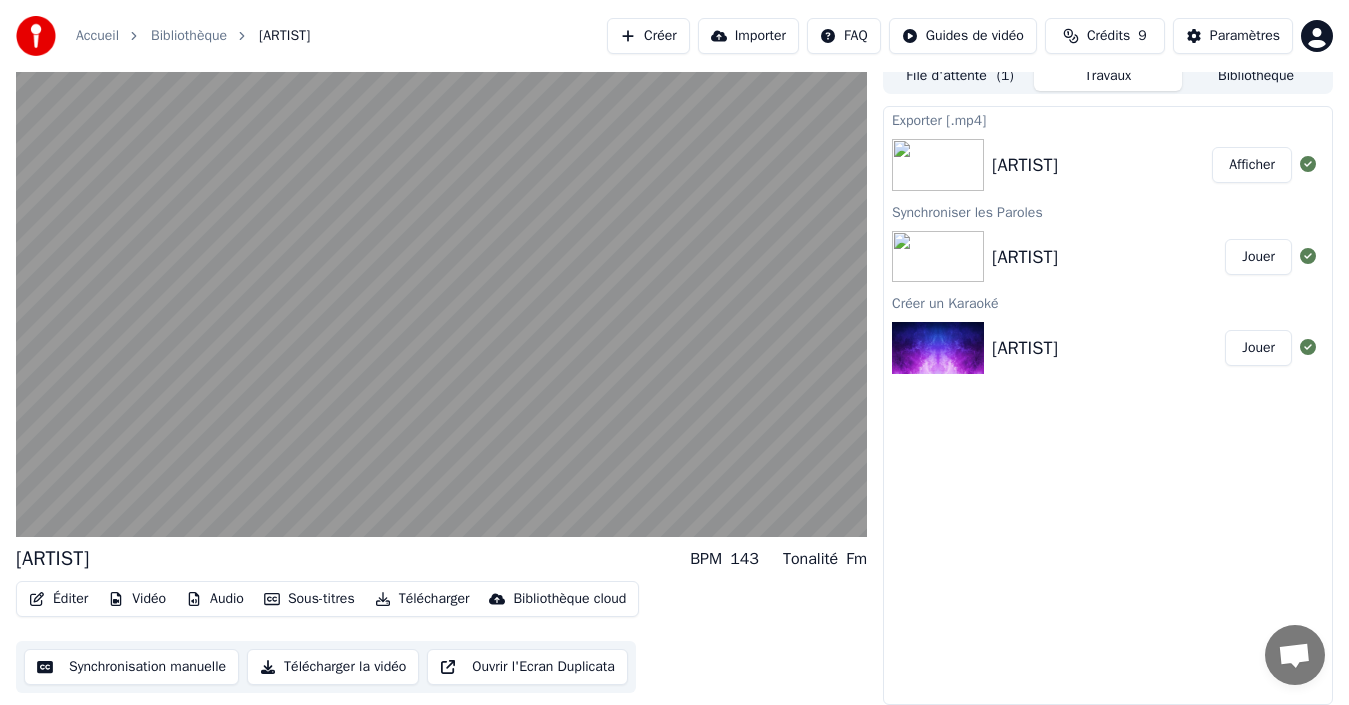 click on "[ARTIST]" at bounding box center [1025, 257] 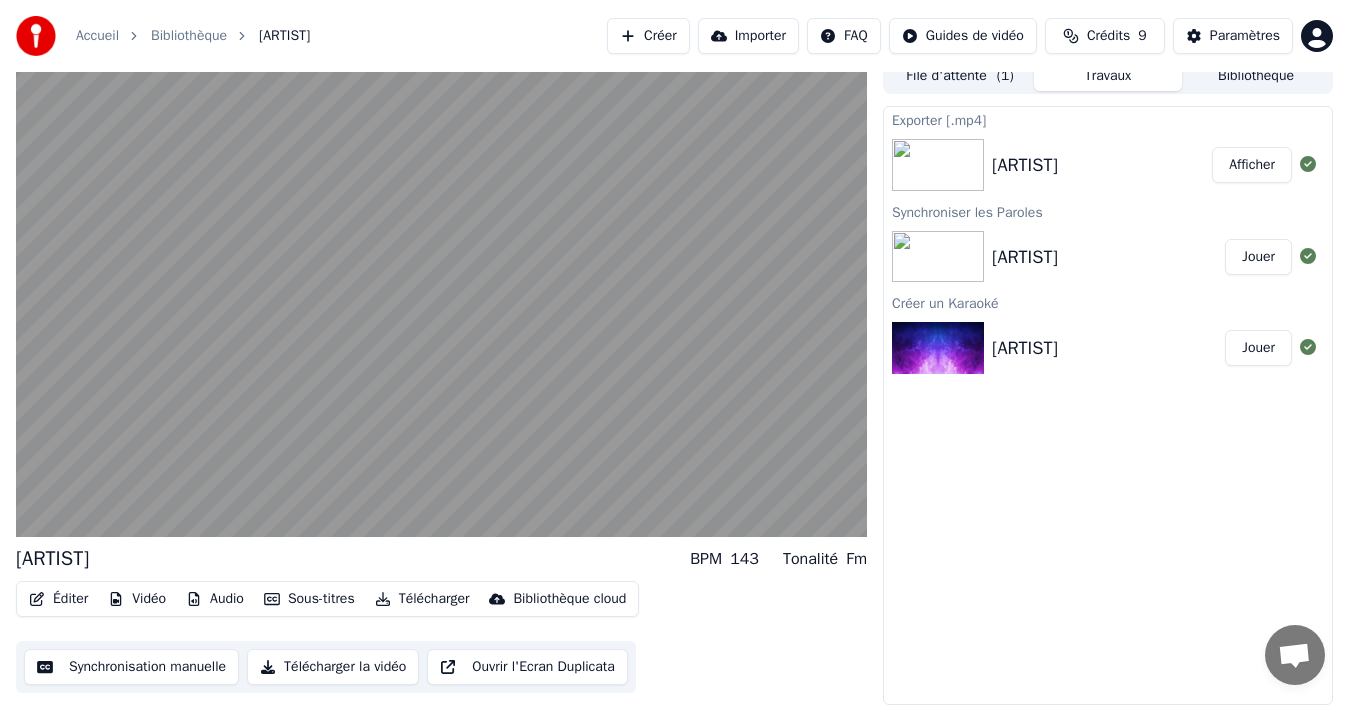 click on "Jouer" at bounding box center [1258, 257] 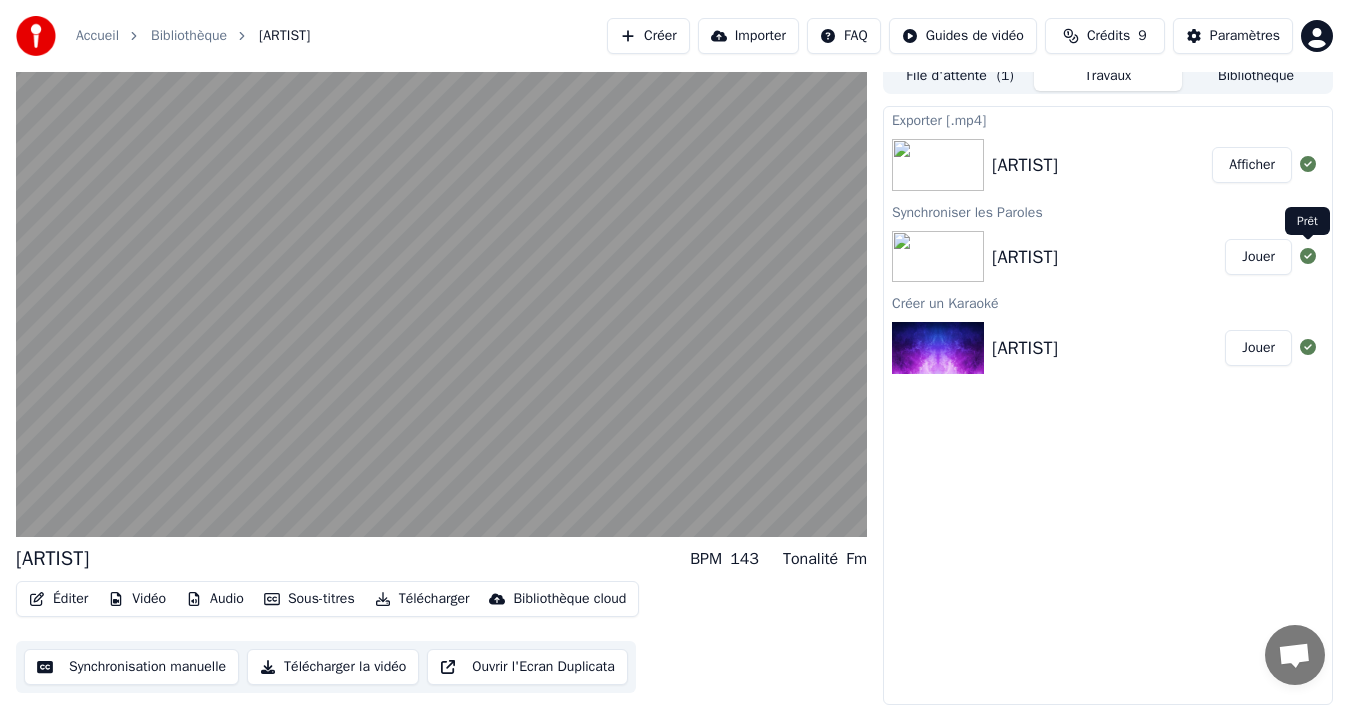click 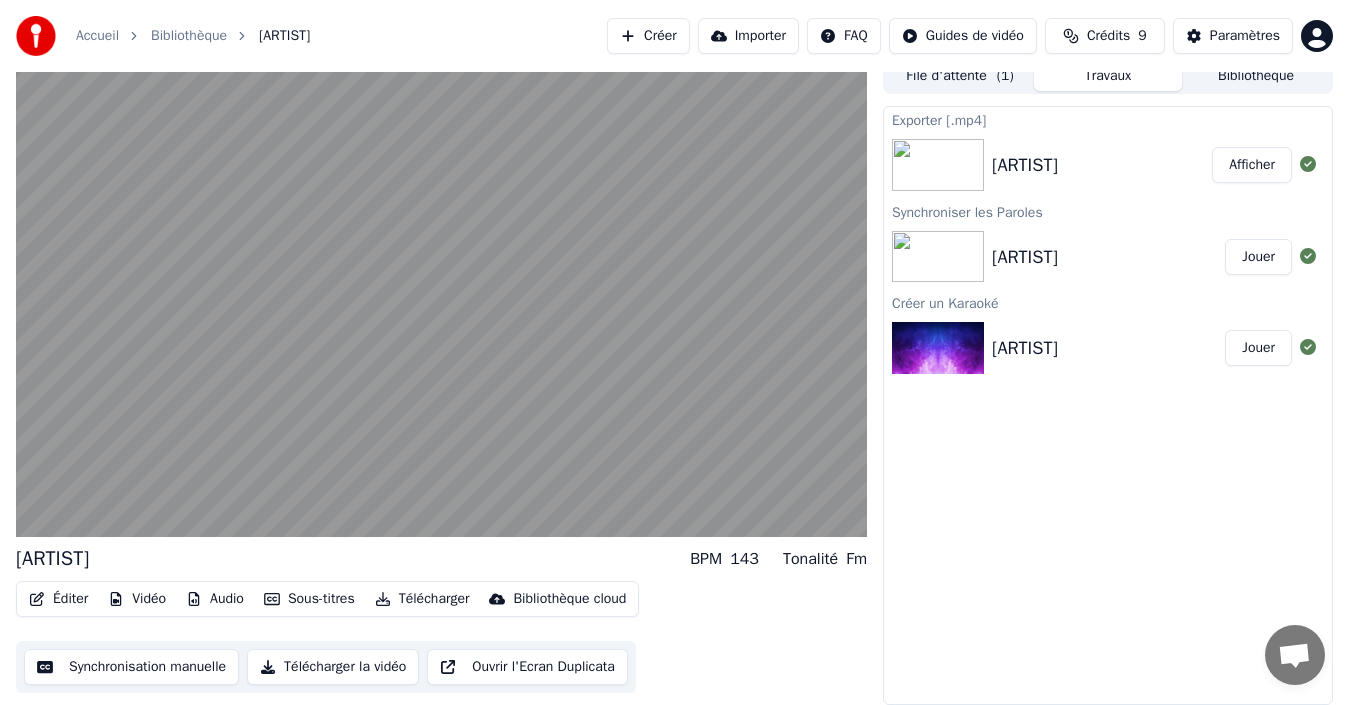 click 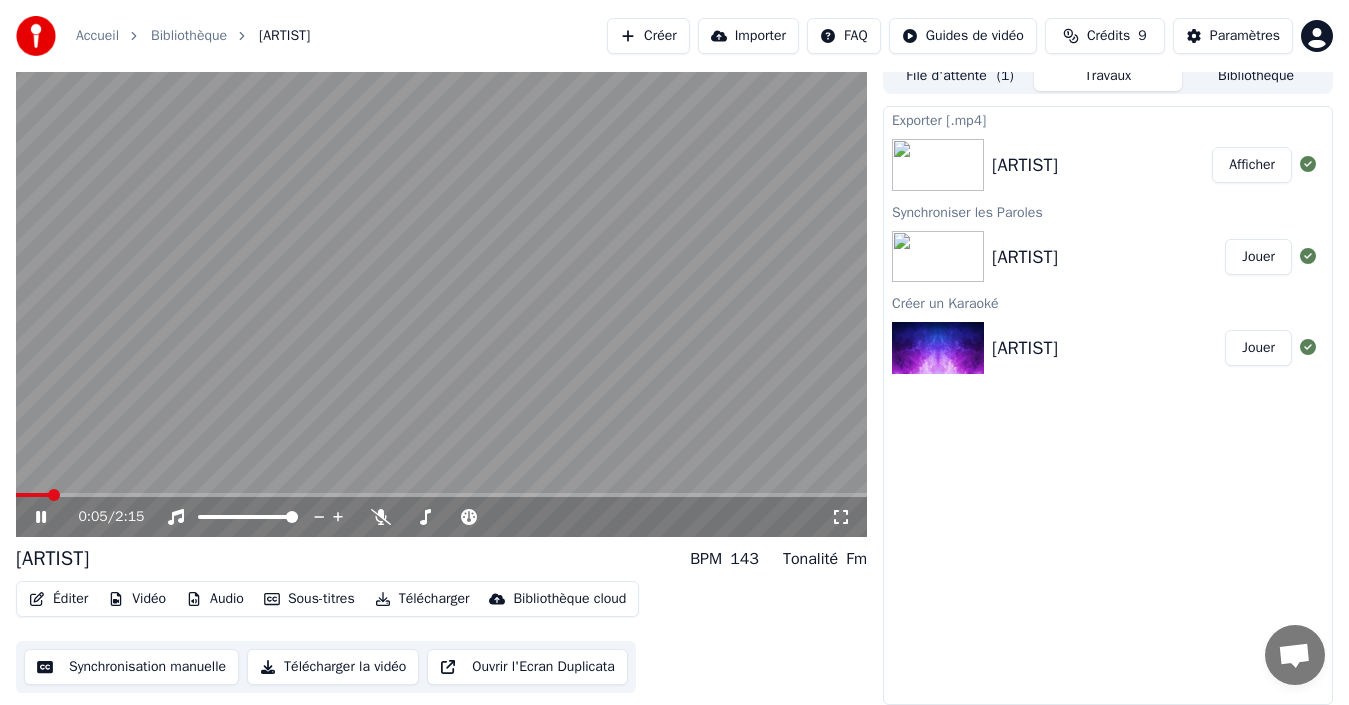 click at bounding box center [441, 297] 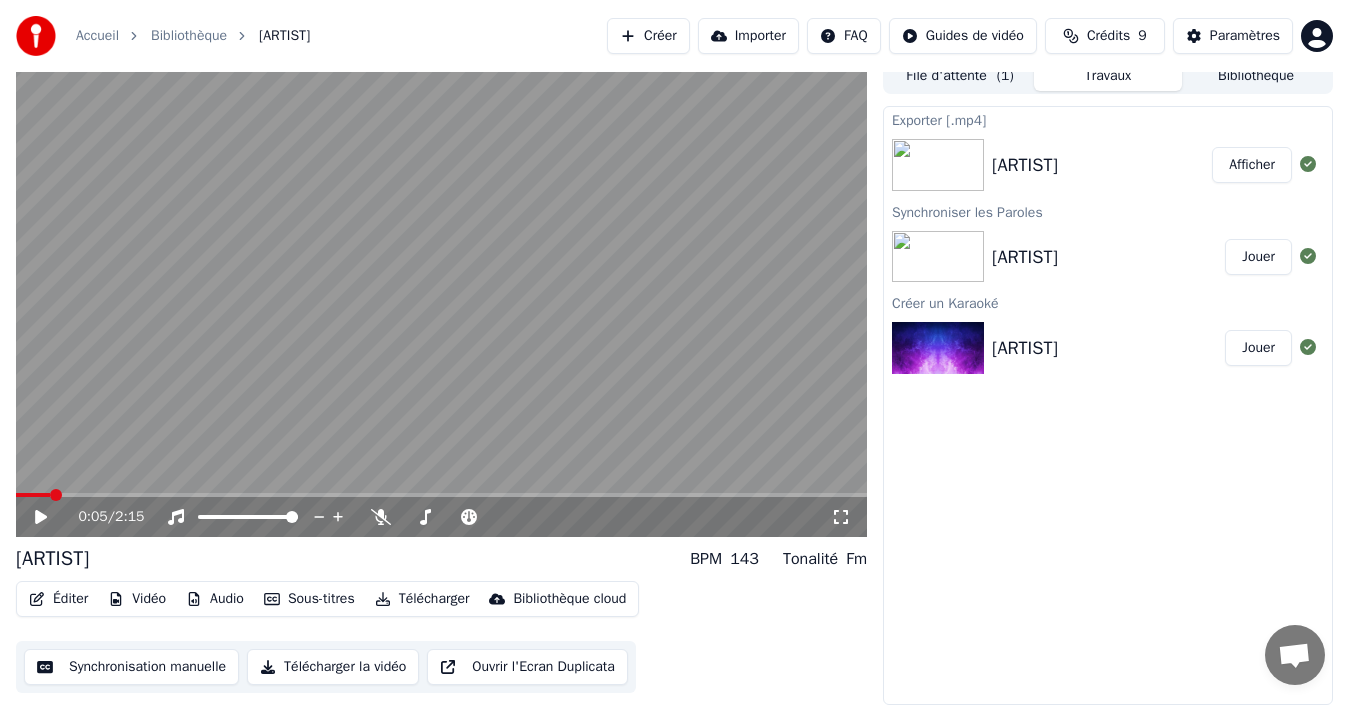click on "Éditer" at bounding box center [58, 599] 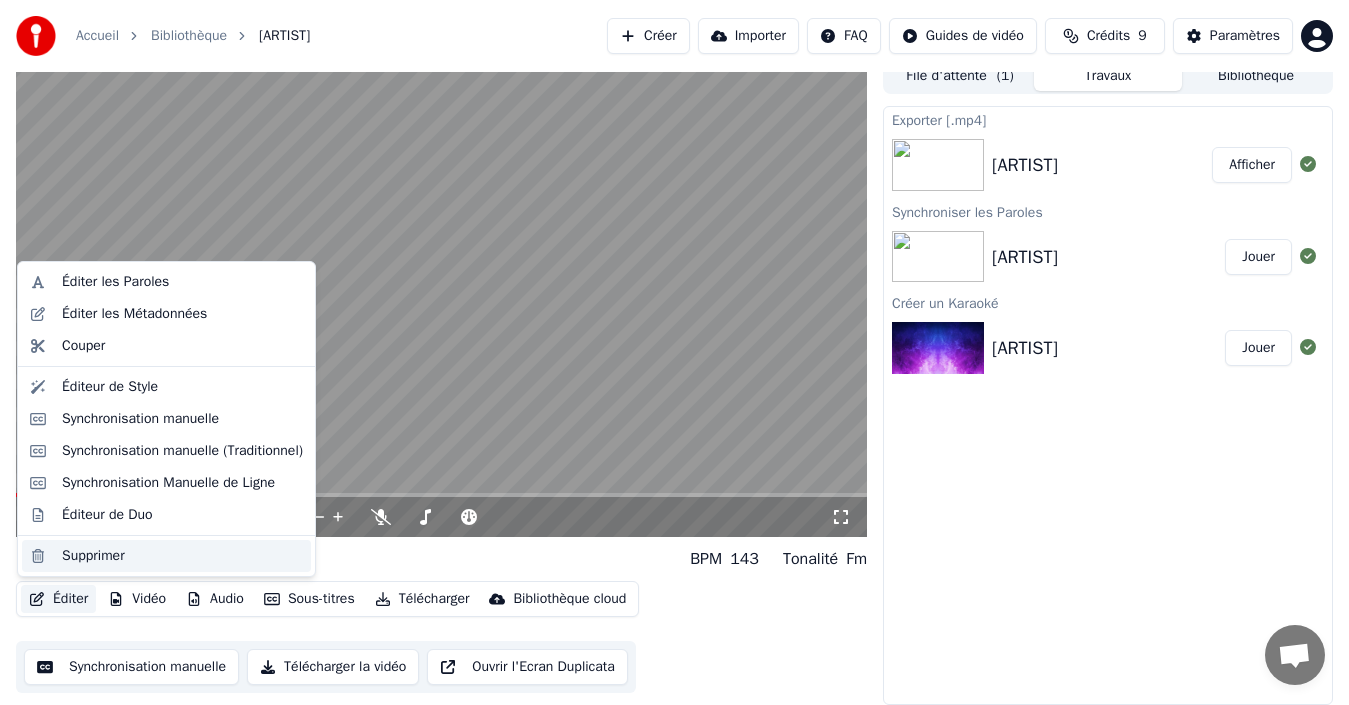click on "Supprimer" at bounding box center [93, 556] 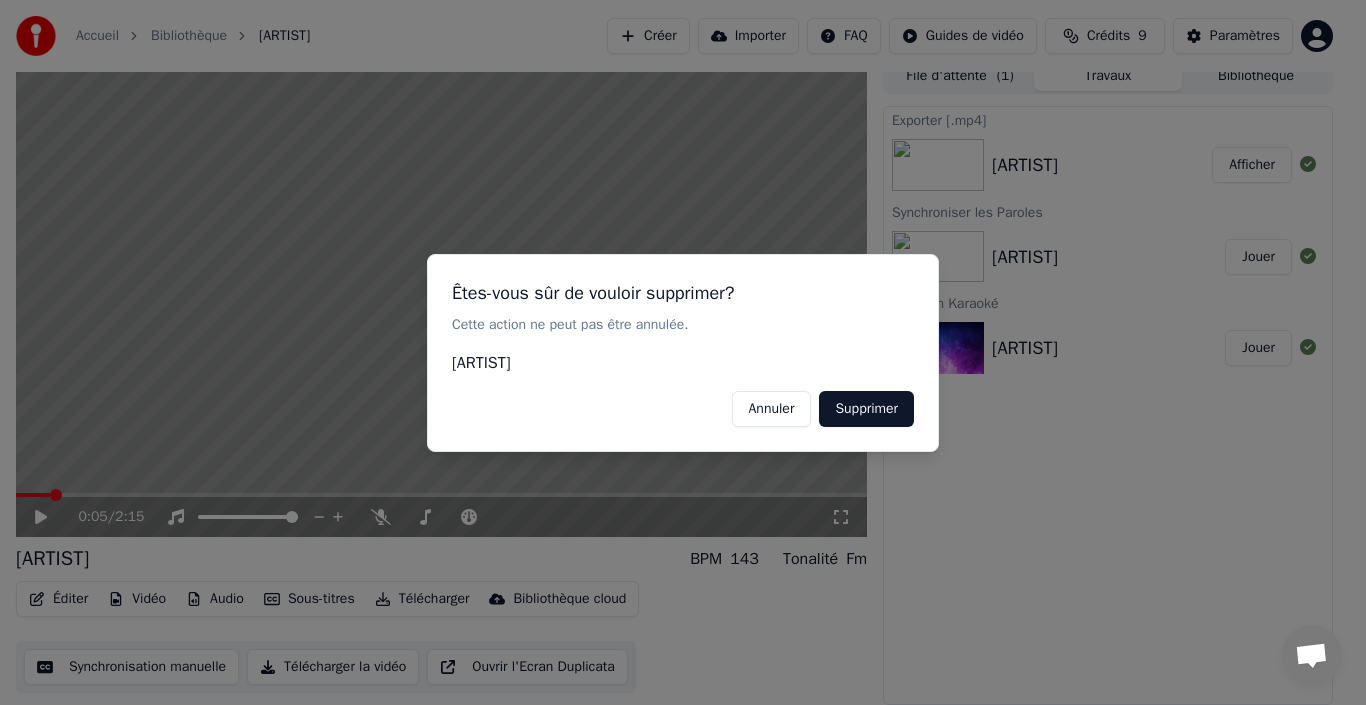 click on "Supprimer" at bounding box center [866, 408] 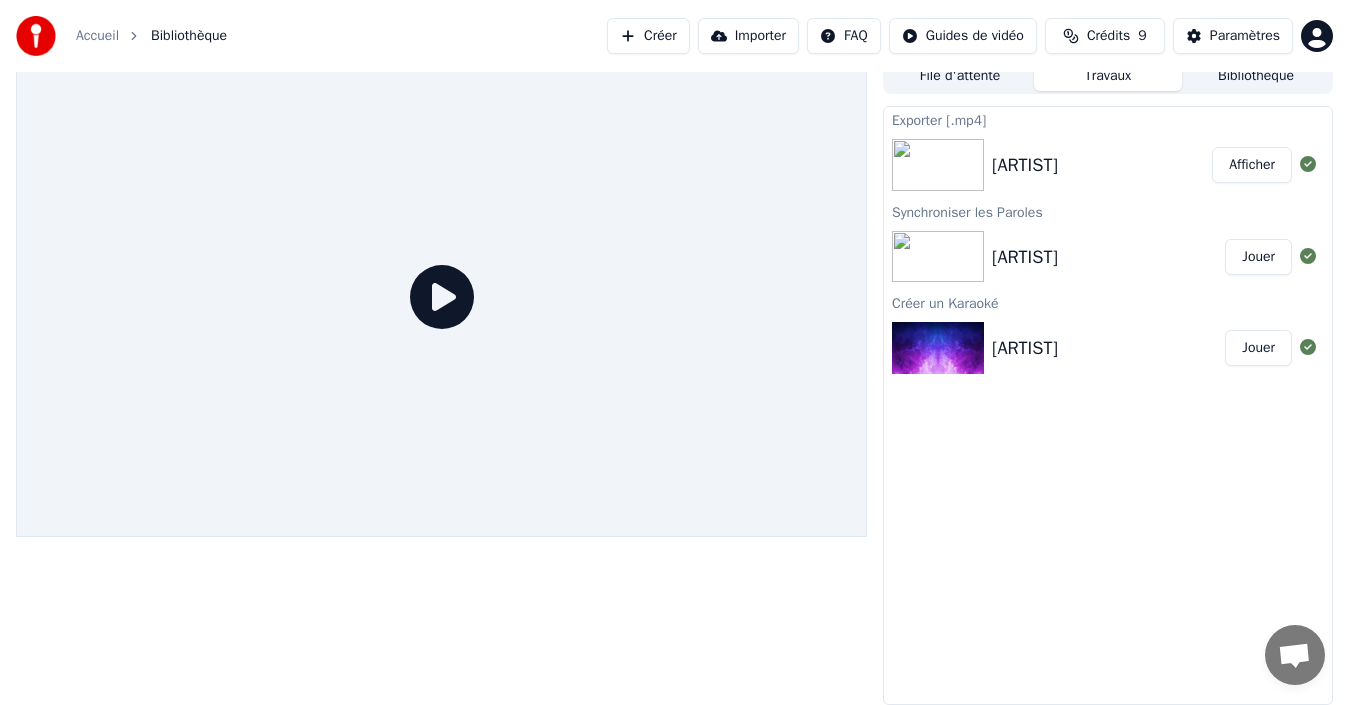 click on "[ARTIST]" at bounding box center [1025, 348] 